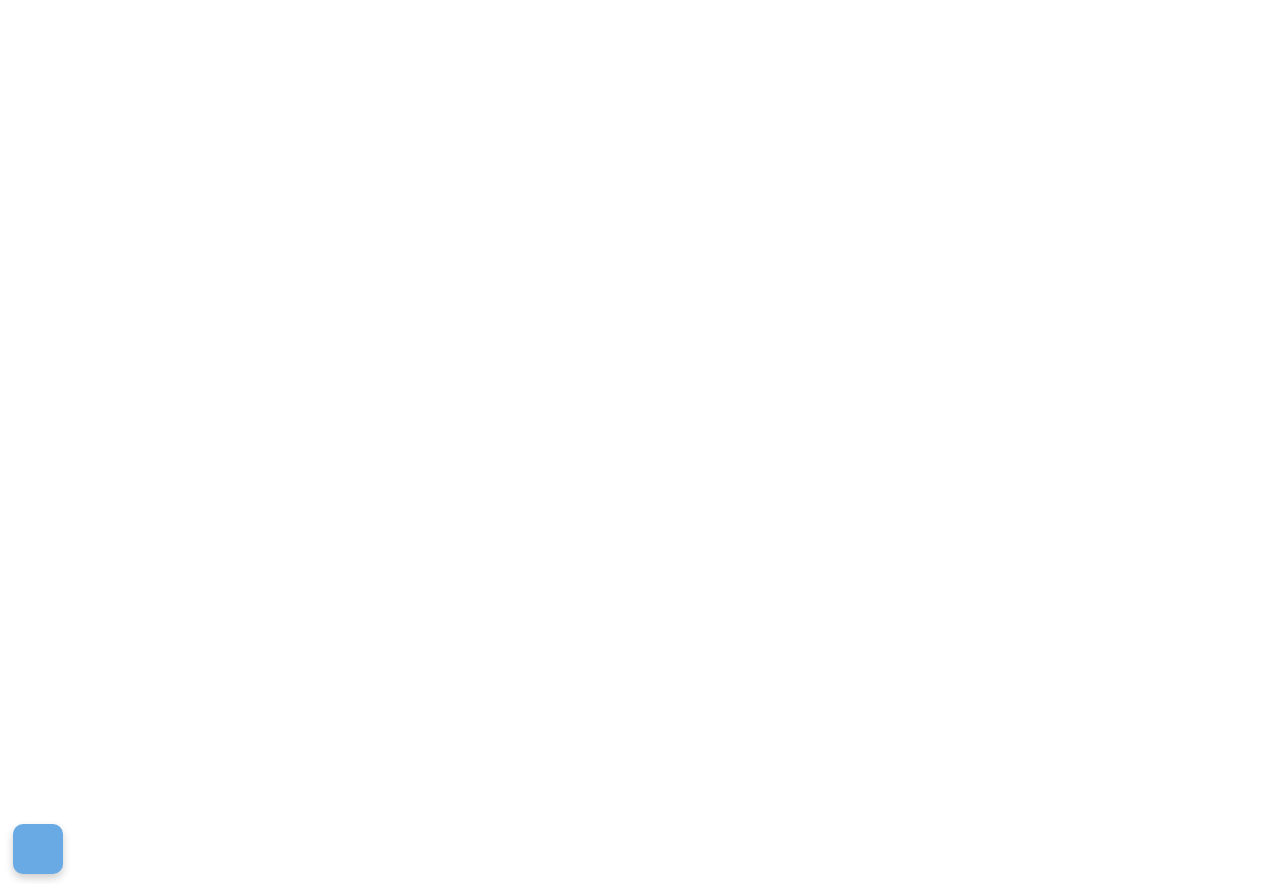 scroll, scrollTop: 0, scrollLeft: 0, axis: both 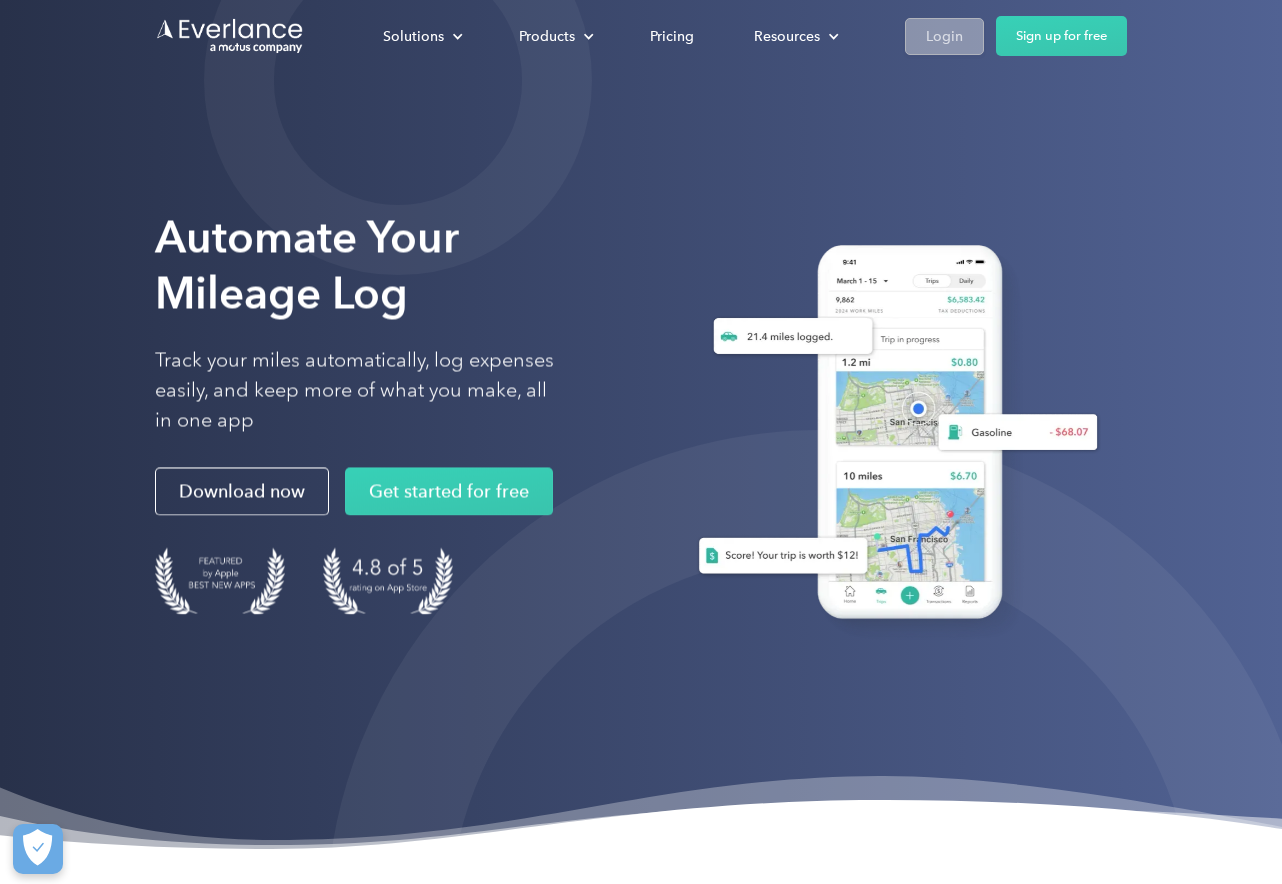 click on "Login" at bounding box center [944, 36] 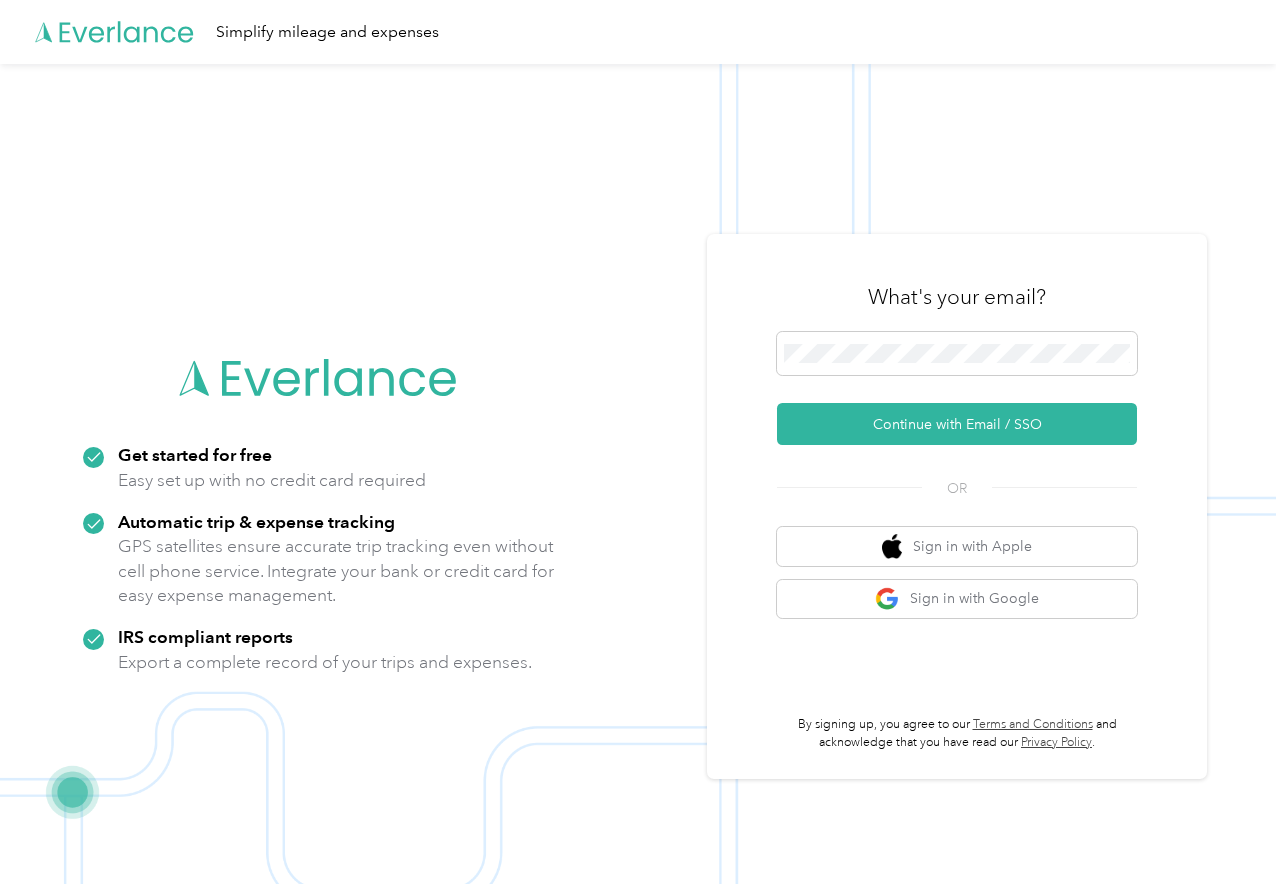 scroll, scrollTop: 0, scrollLeft: 0, axis: both 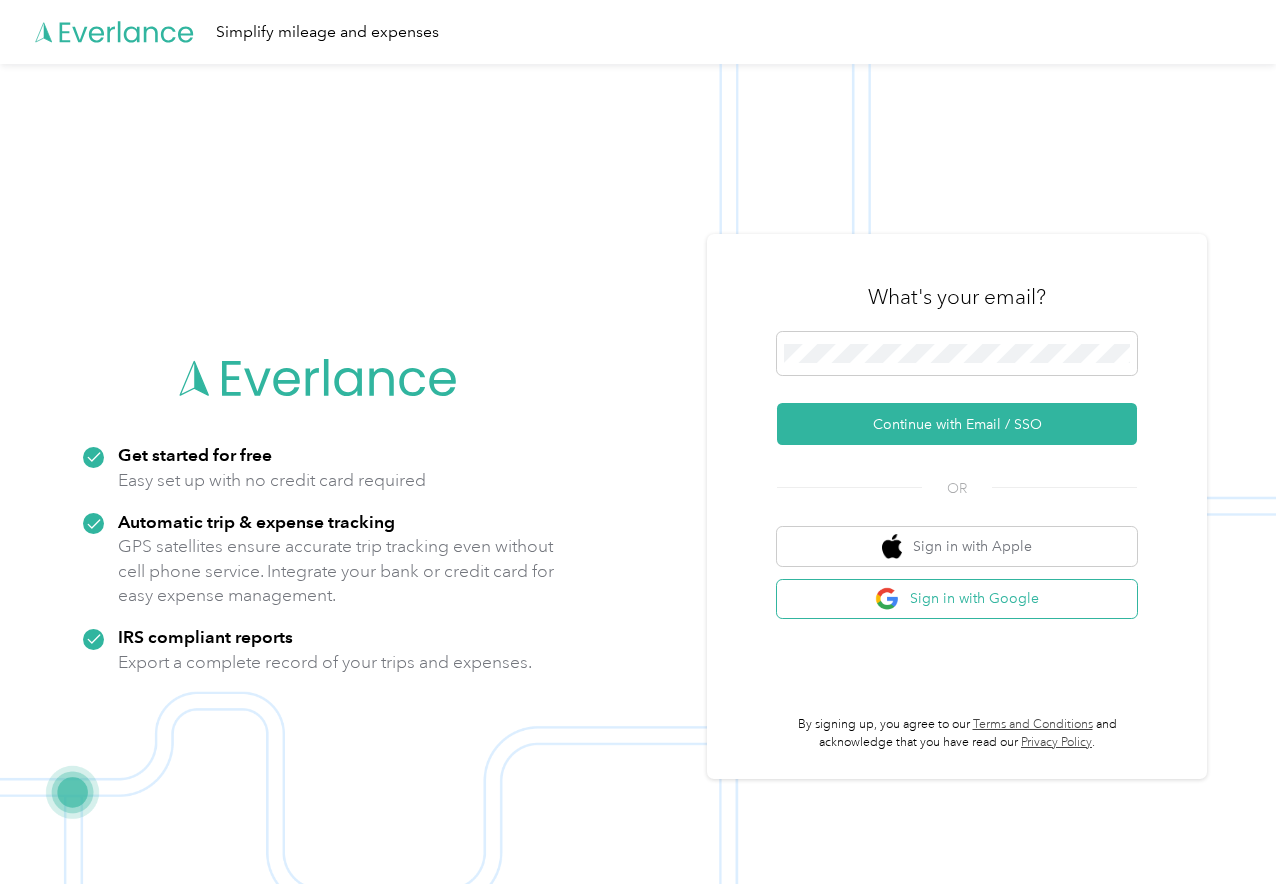 click on "Sign in with Google" at bounding box center [957, 599] 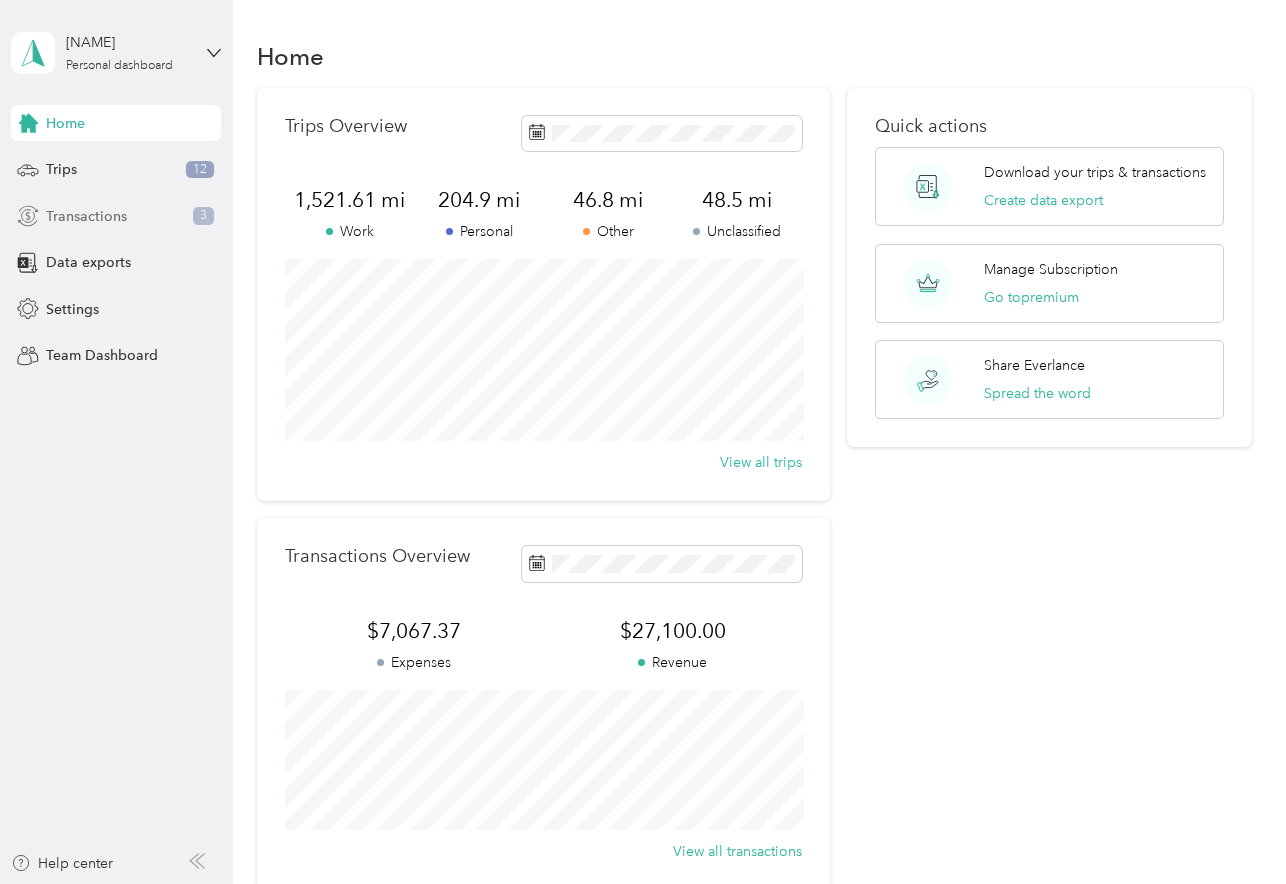 click on "Transactions" at bounding box center [86, 216] 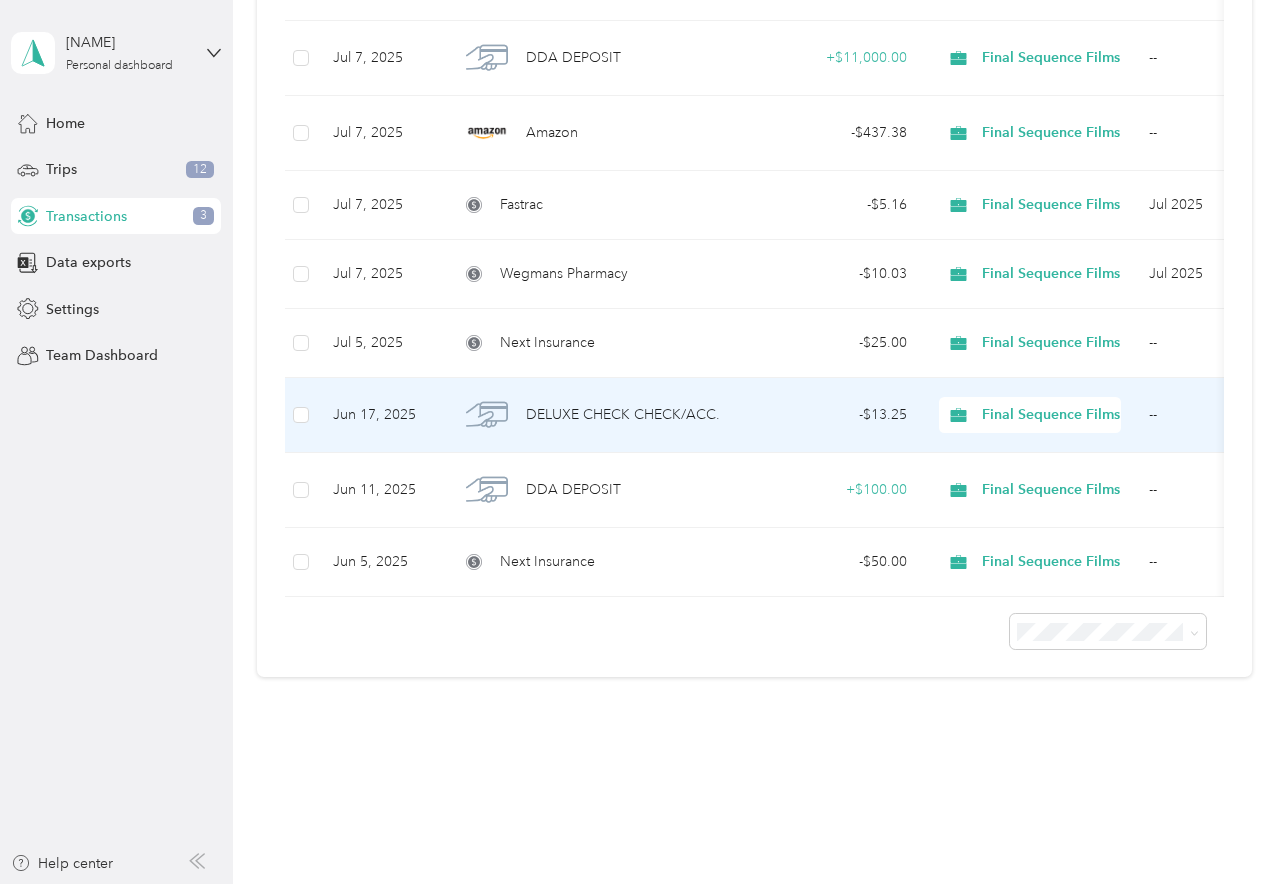 scroll, scrollTop: 0, scrollLeft: 0, axis: both 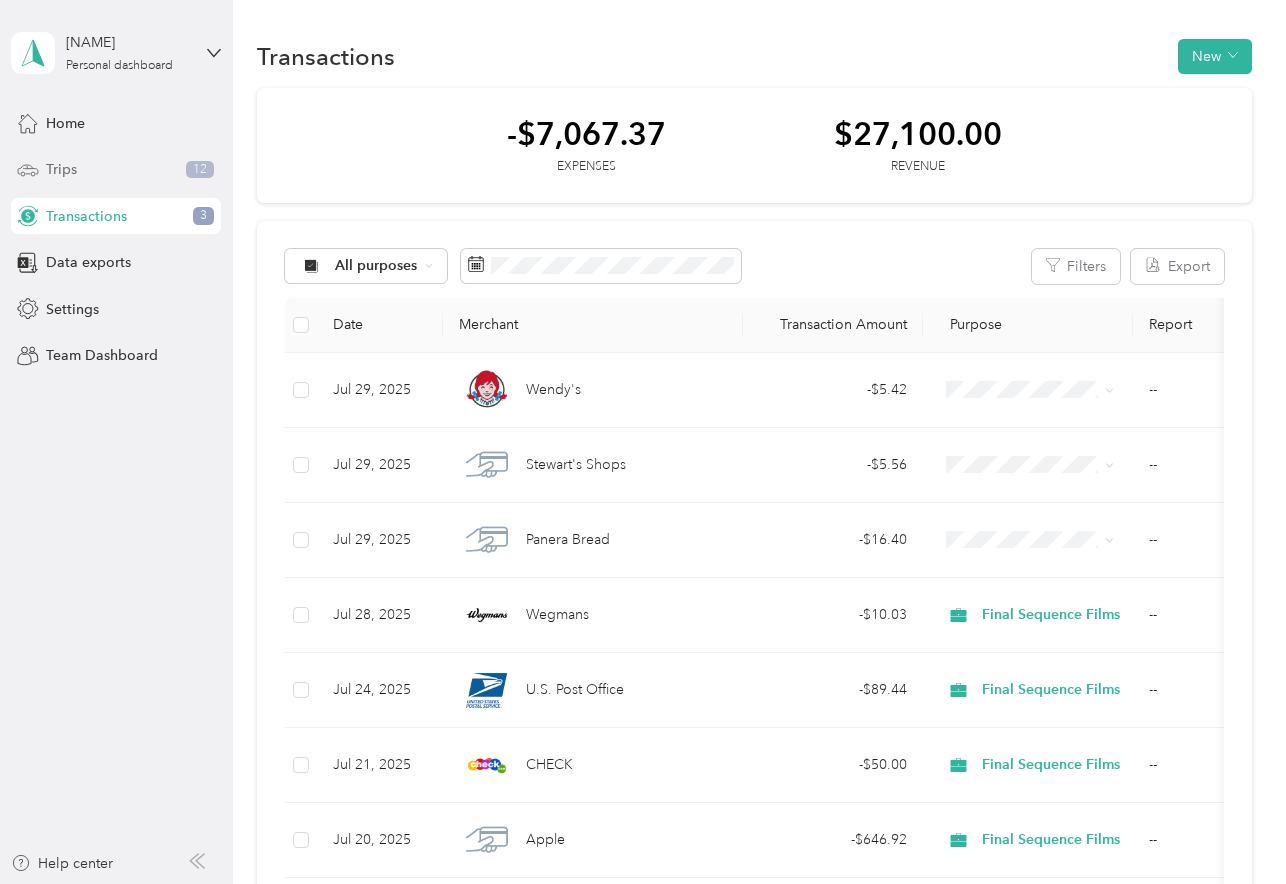 click on "Trips 12" at bounding box center [116, 170] 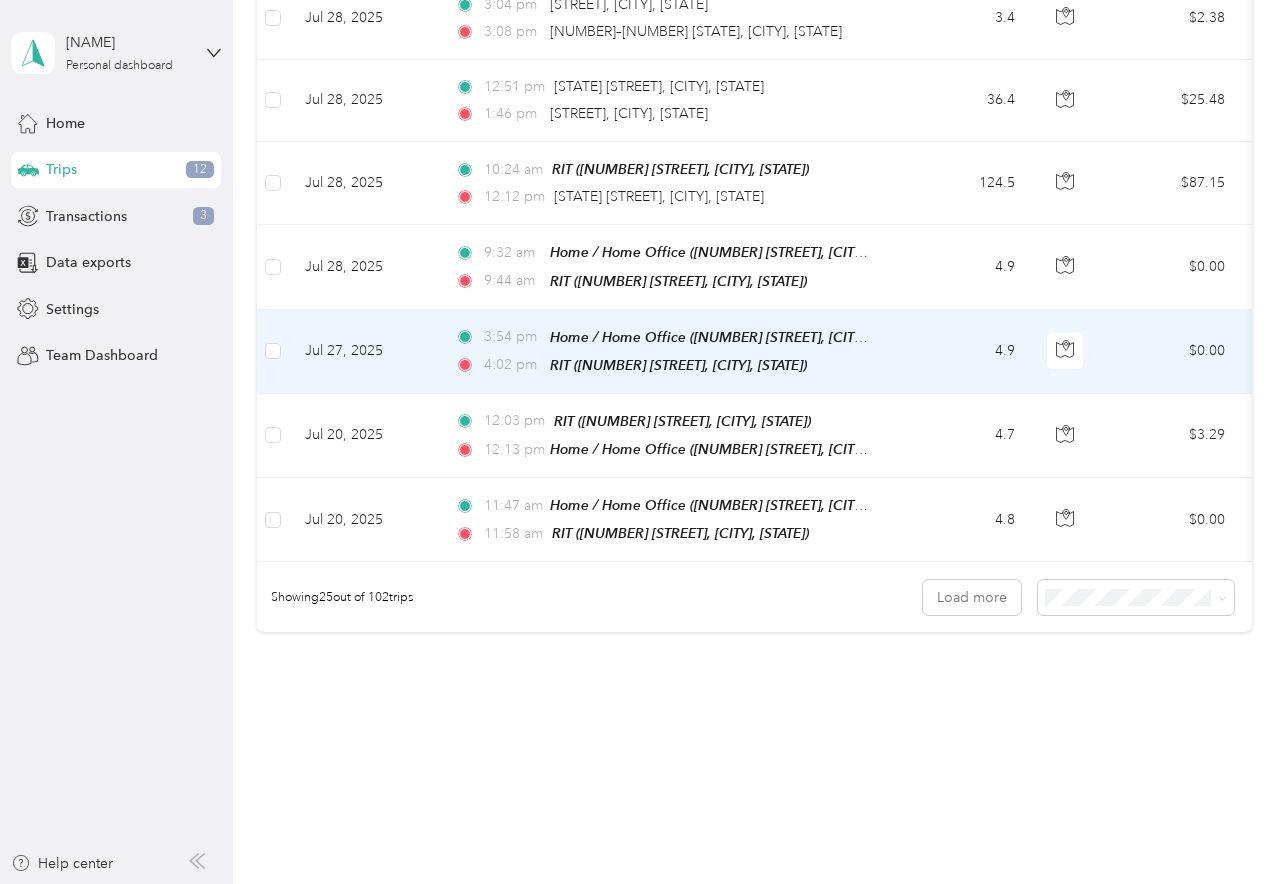 scroll, scrollTop: 0, scrollLeft: 0, axis: both 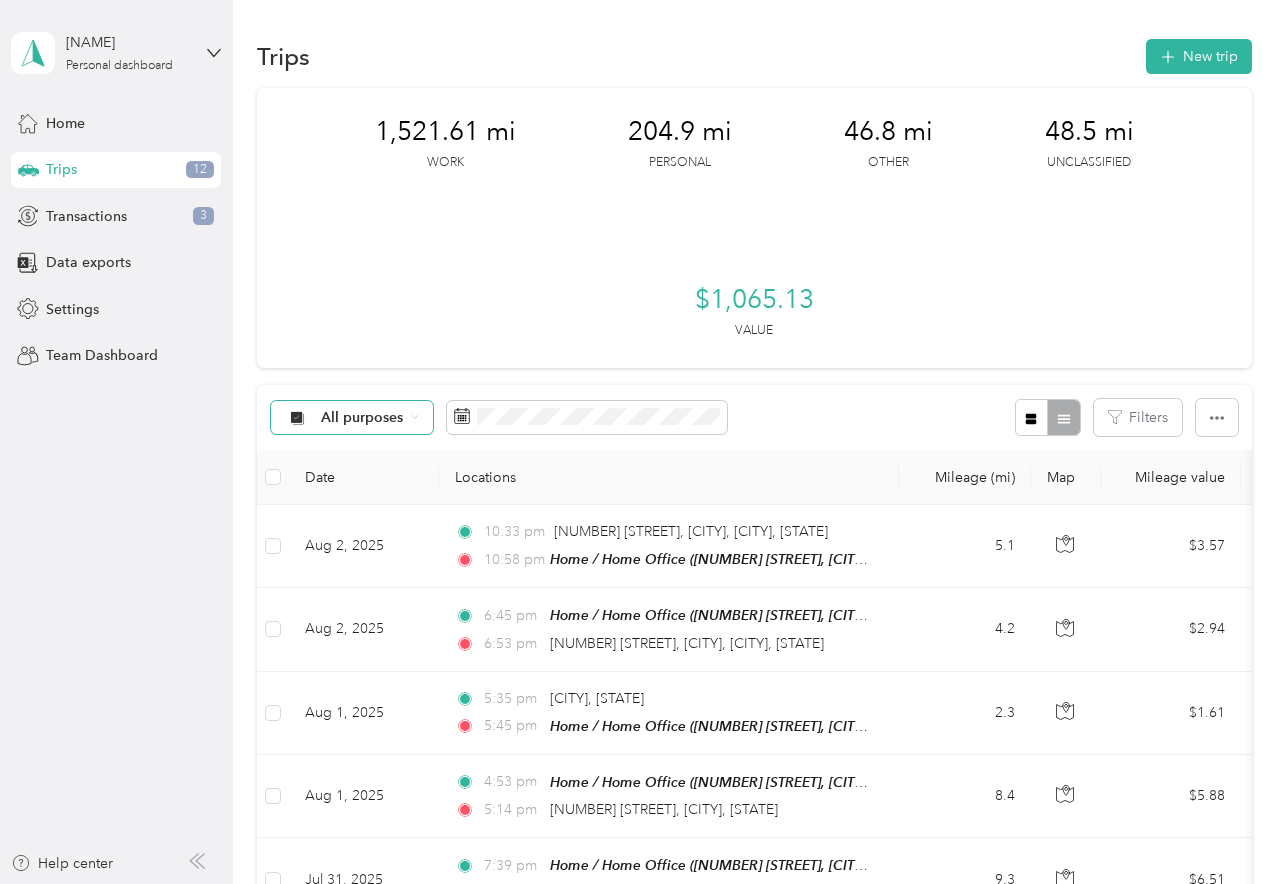 click on "All purposes" at bounding box center [362, 418] 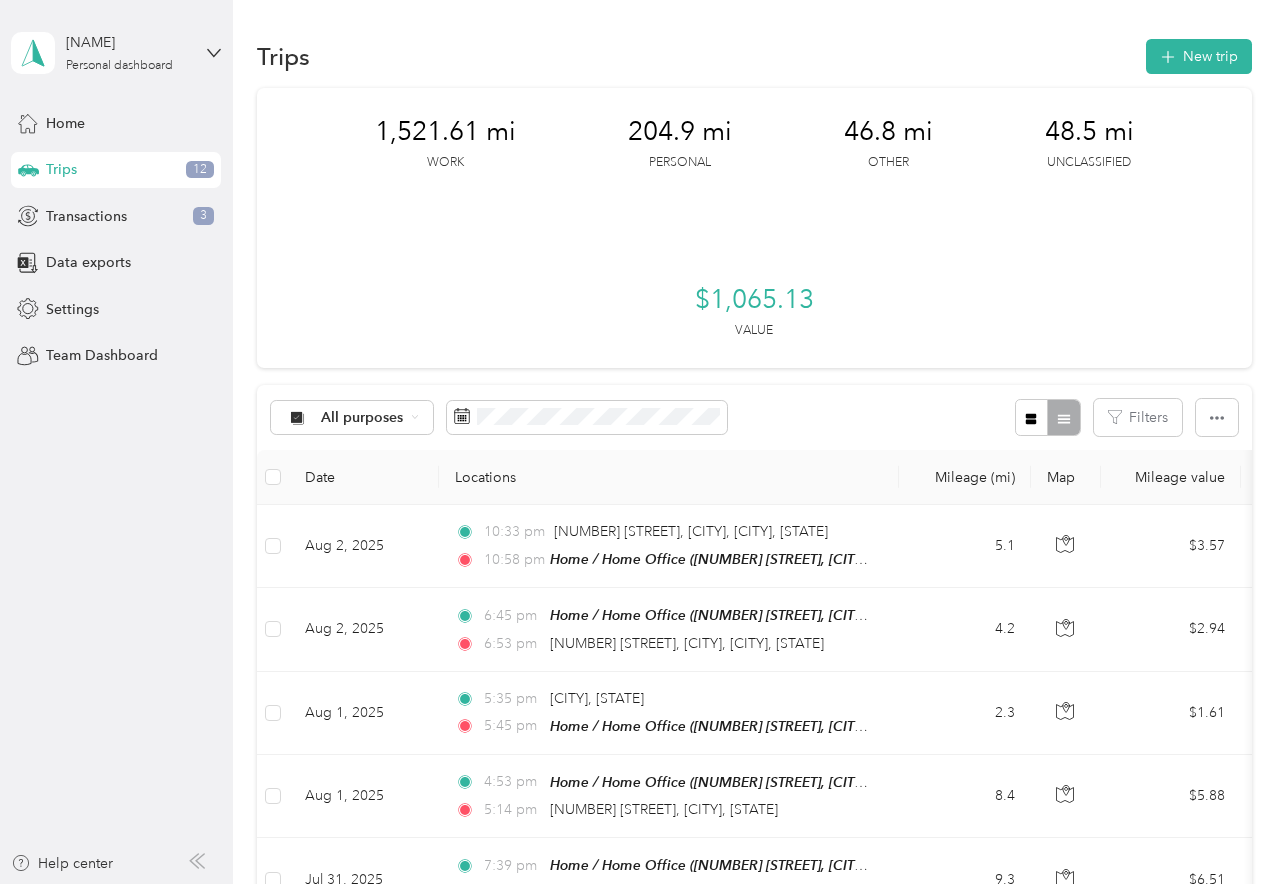 click on "Unclassified" at bounding box center [390, 486] 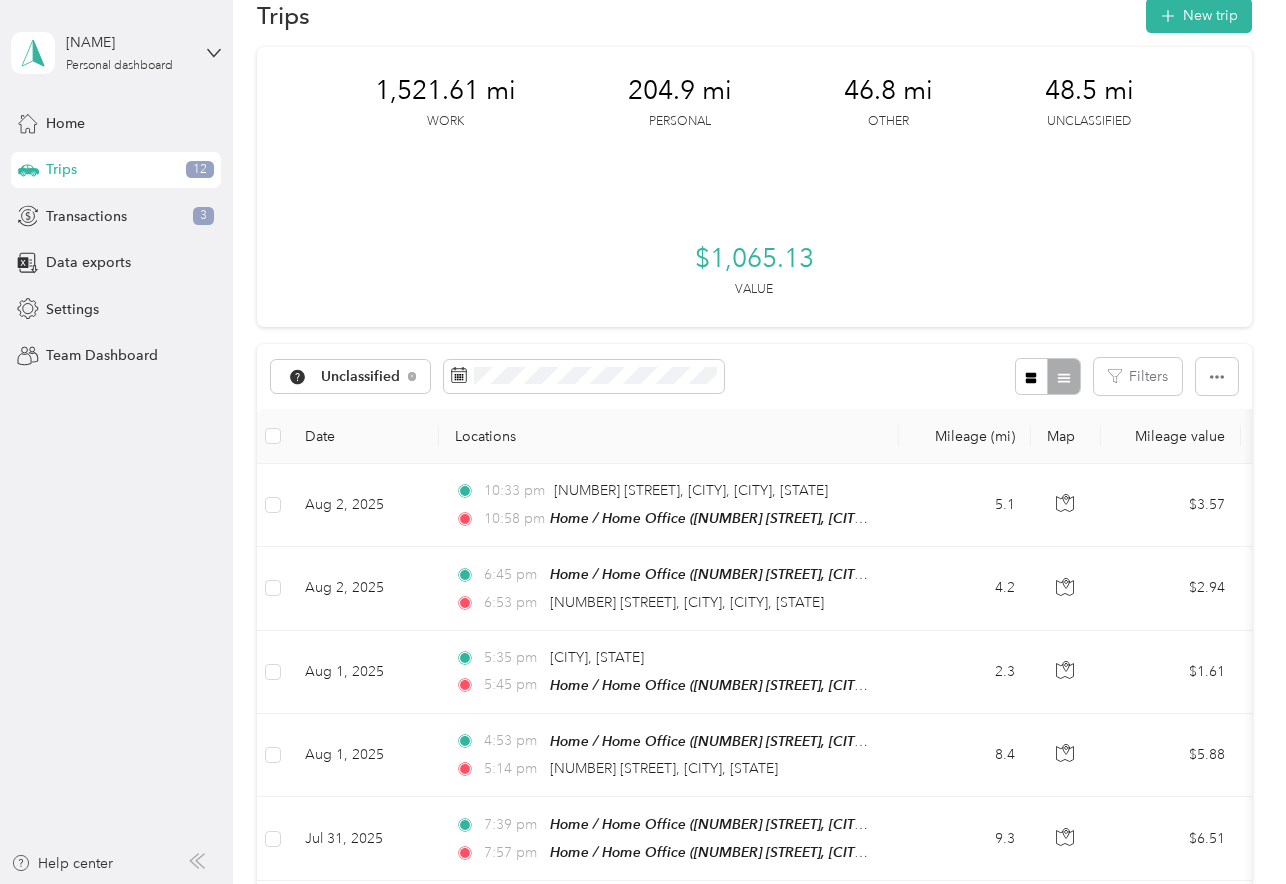 scroll, scrollTop: 137, scrollLeft: 0, axis: vertical 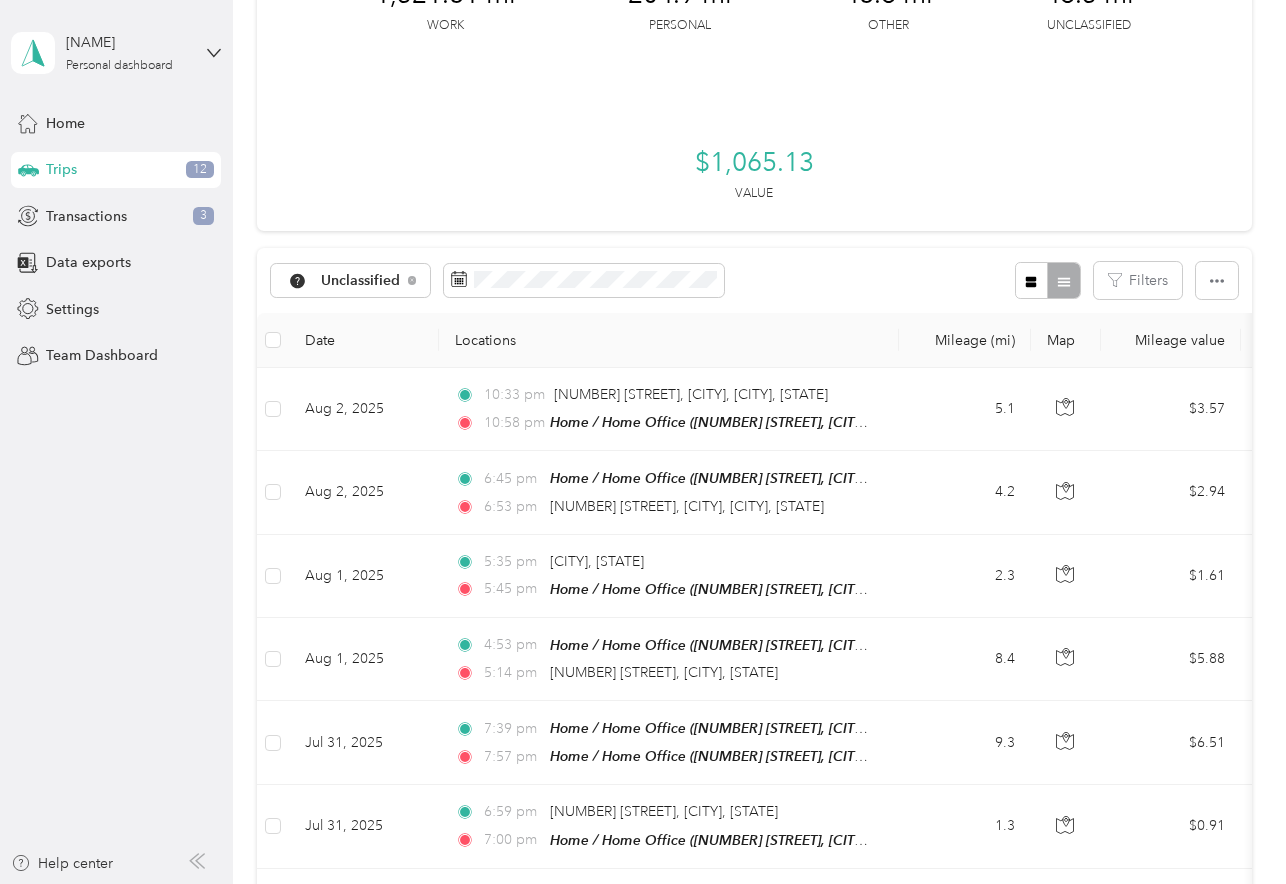 click at bounding box center [273, 340] 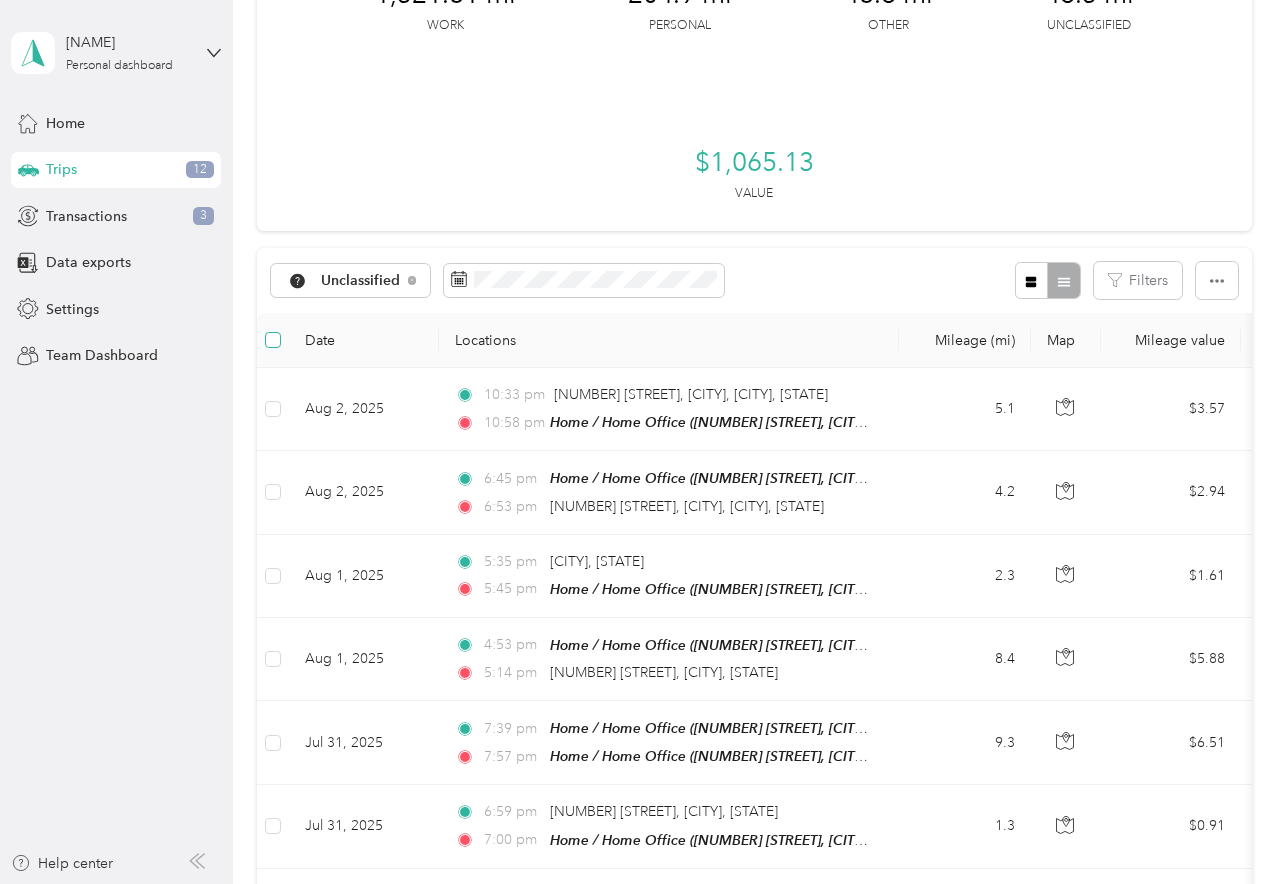 click at bounding box center (273, 340) 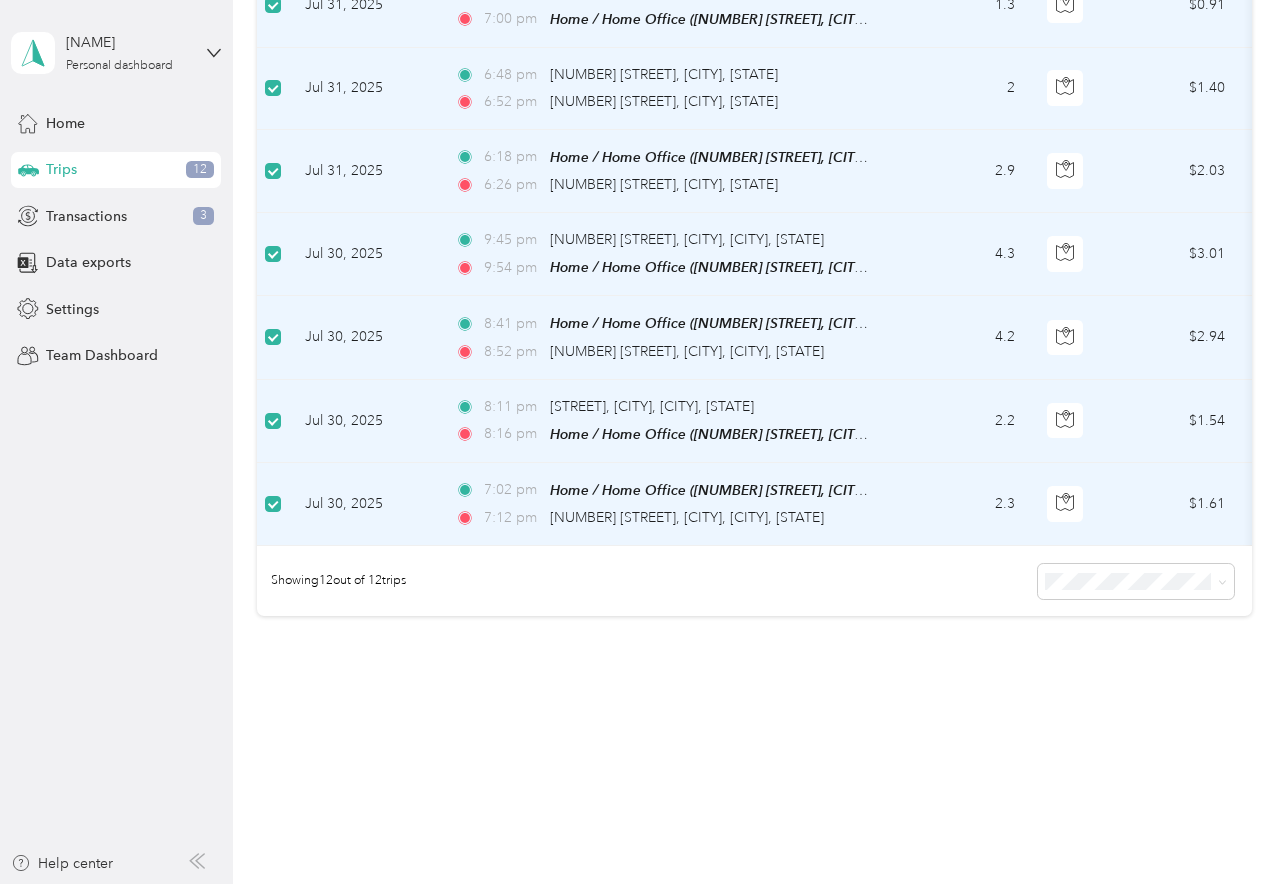 scroll, scrollTop: 0, scrollLeft: 0, axis: both 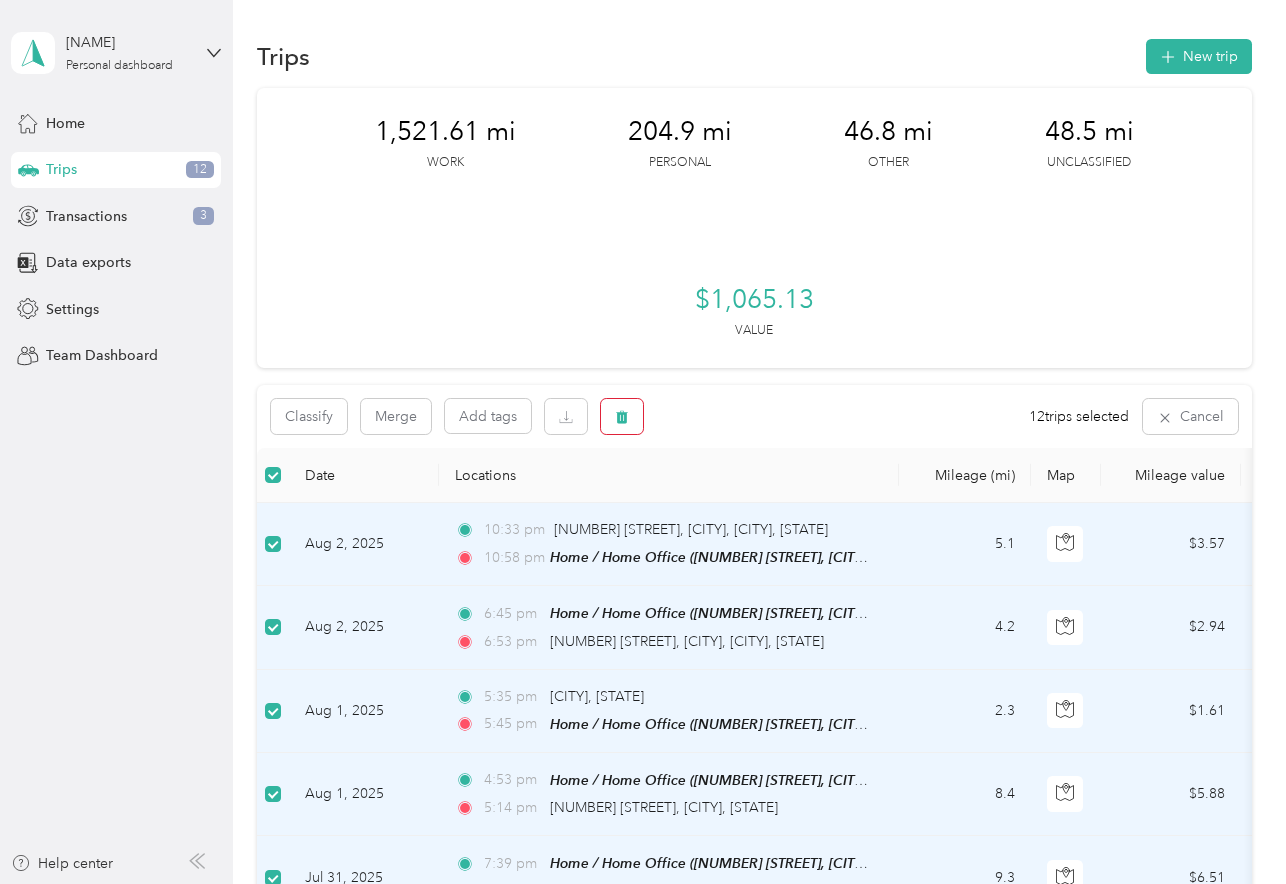 click 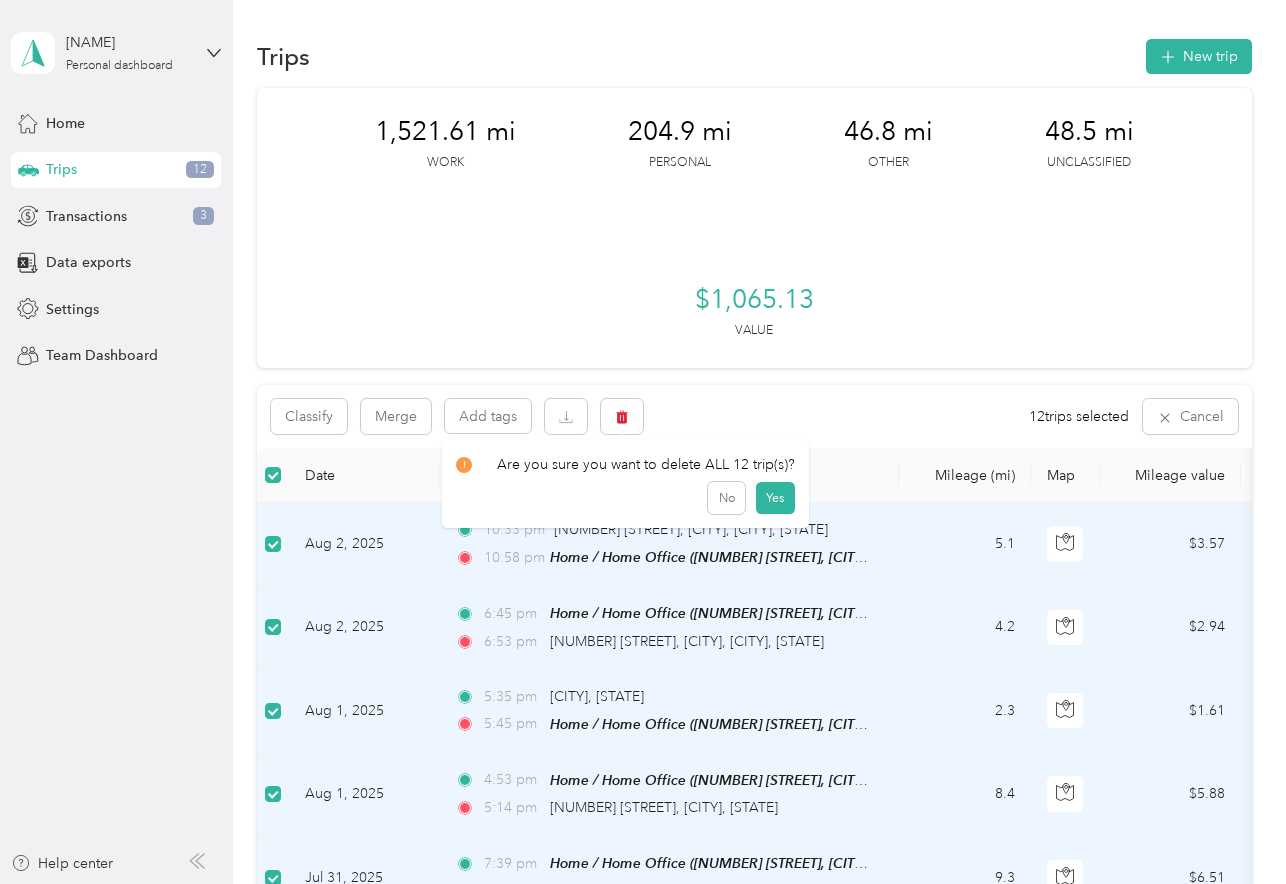 click on "Classify Merge Add tags 12  trips selected Cancel" at bounding box center [754, 416] 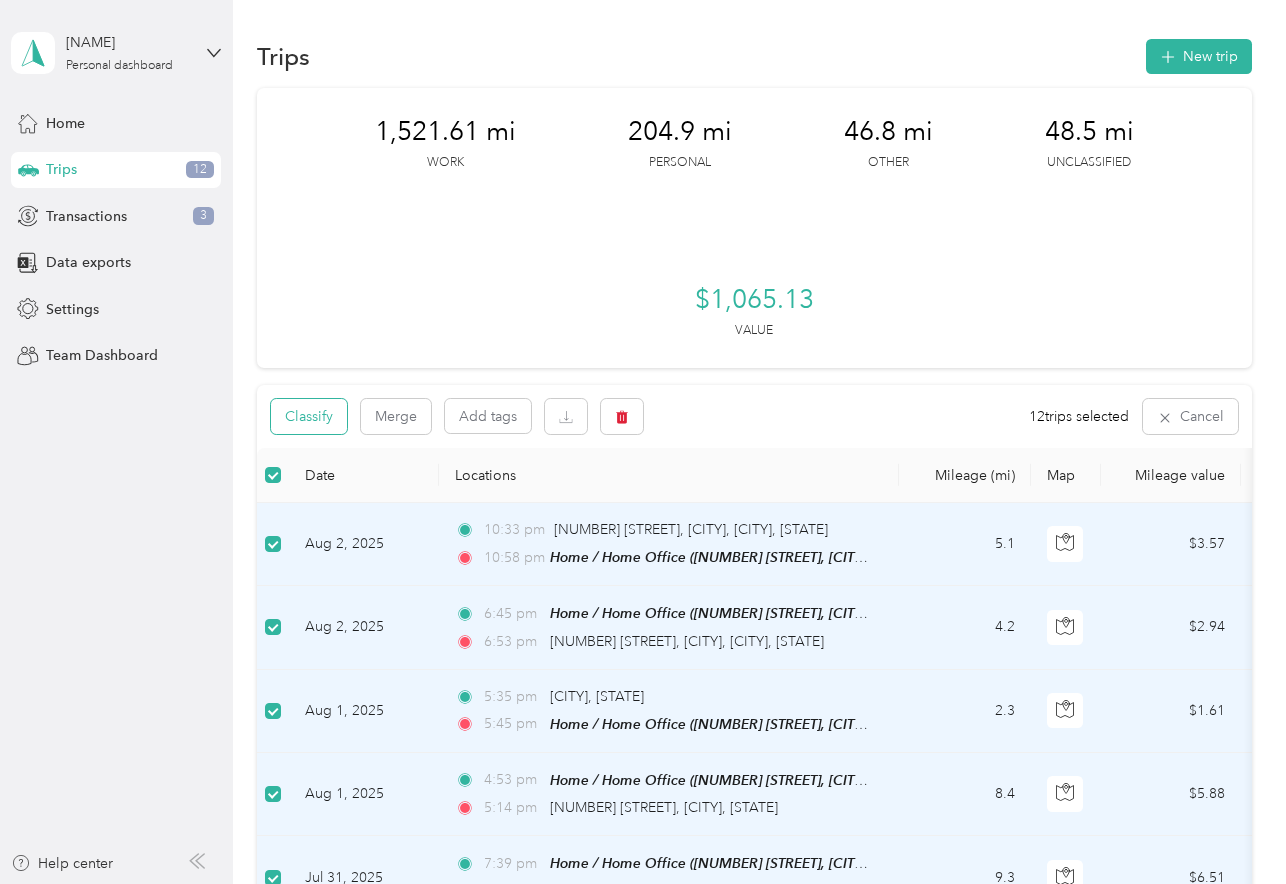 click on "Classify" at bounding box center [309, 416] 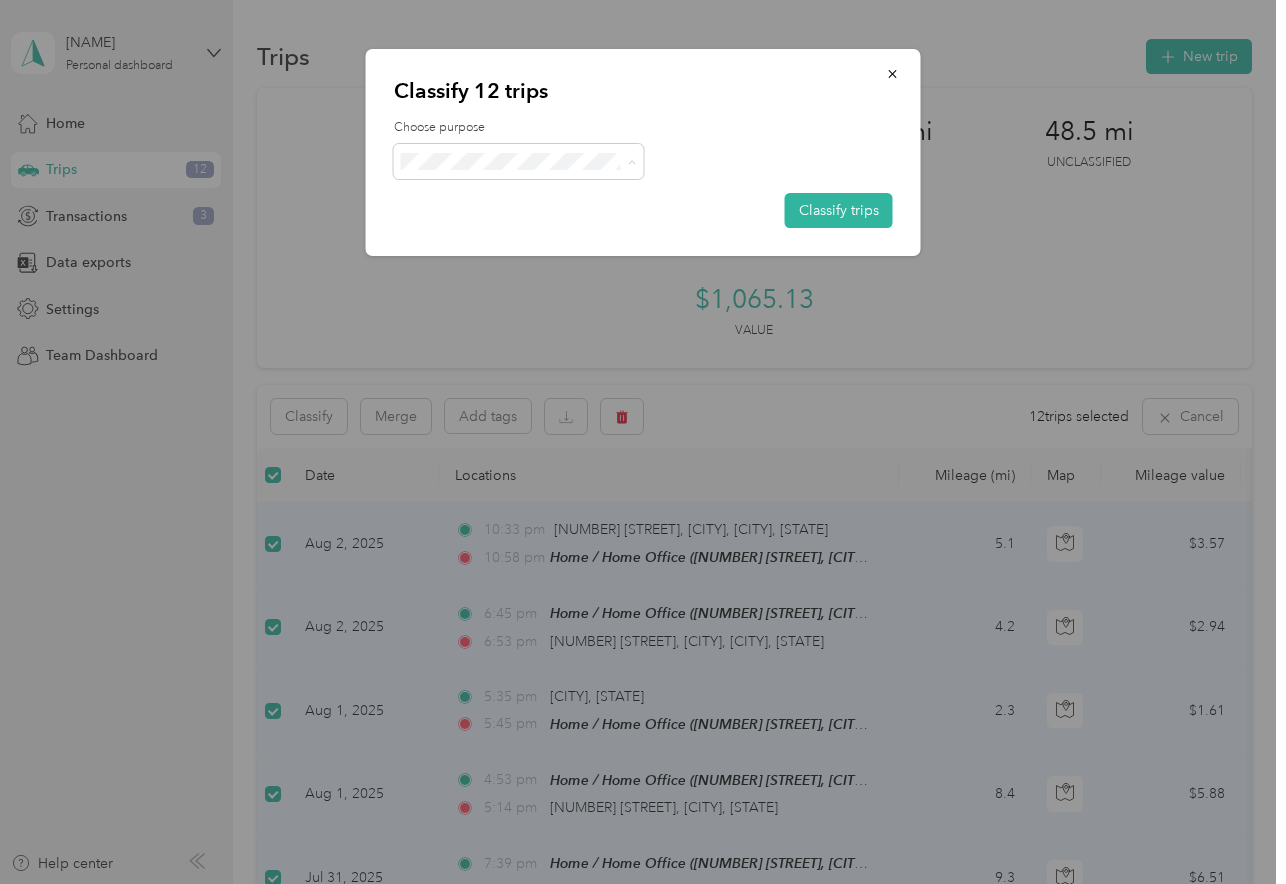 click on "Personal" at bounding box center [536, 232] 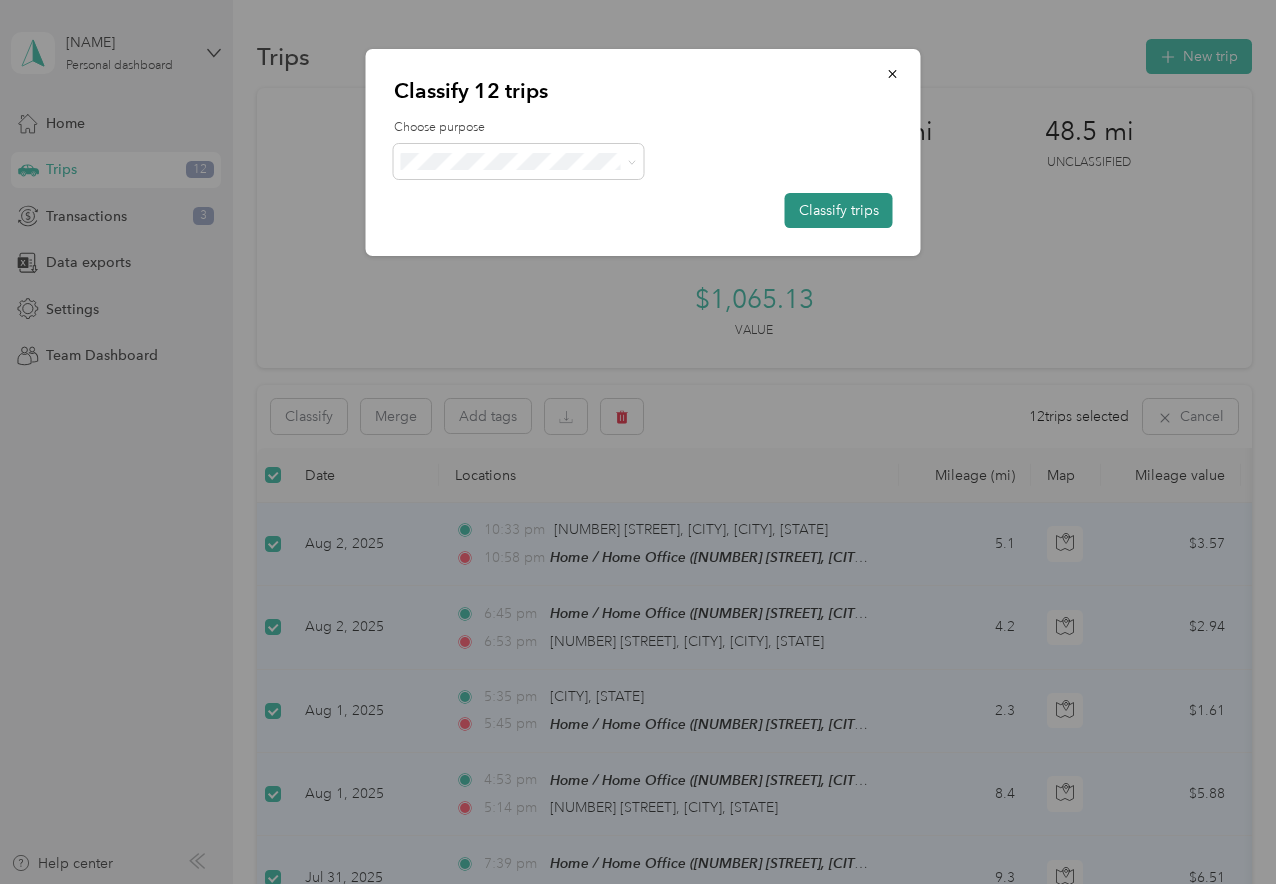 click on "Classify trips" at bounding box center [839, 210] 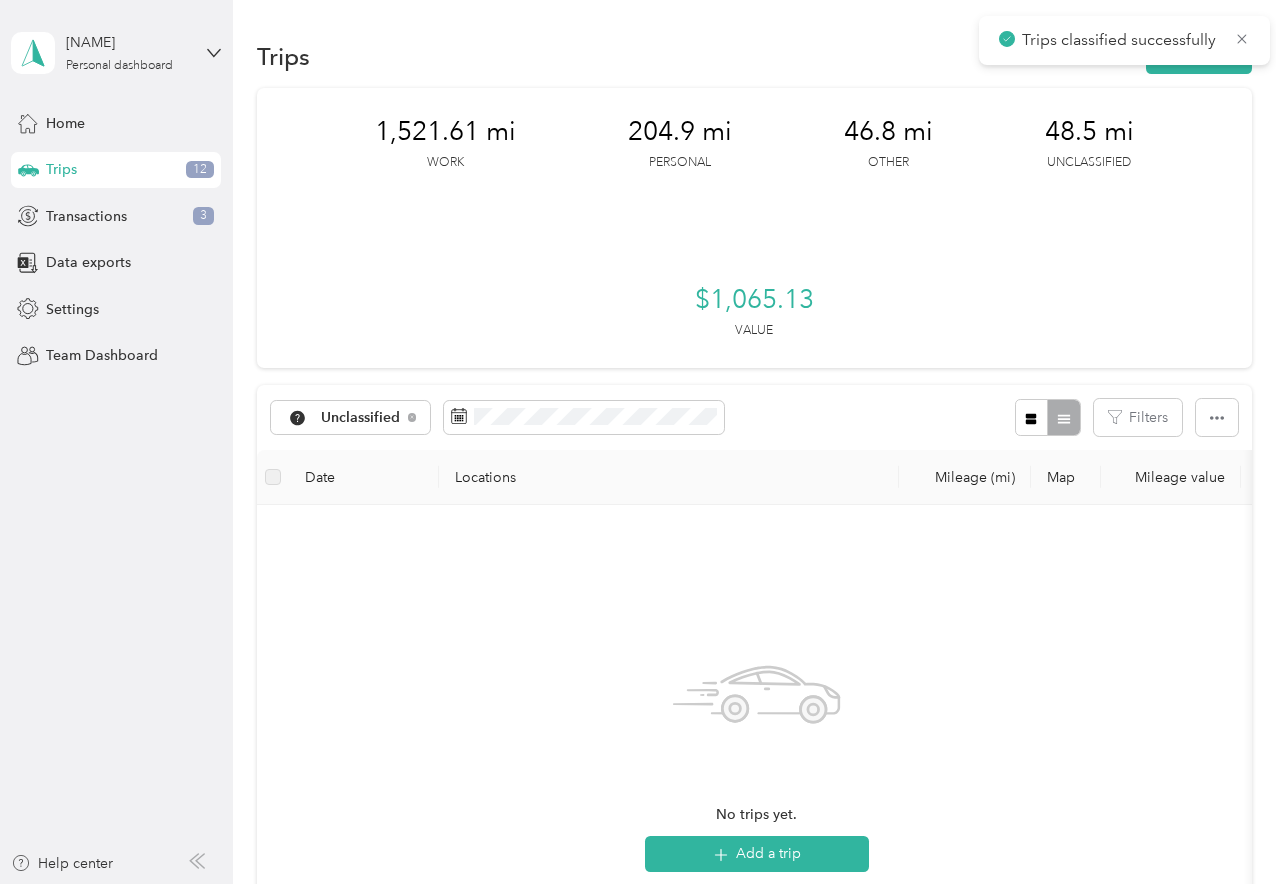 click on "[NAME] Personal dashboard Home Trips 12 Transactions 3 Data exports Settings Team Dashboard   Help center" at bounding box center [116, 442] 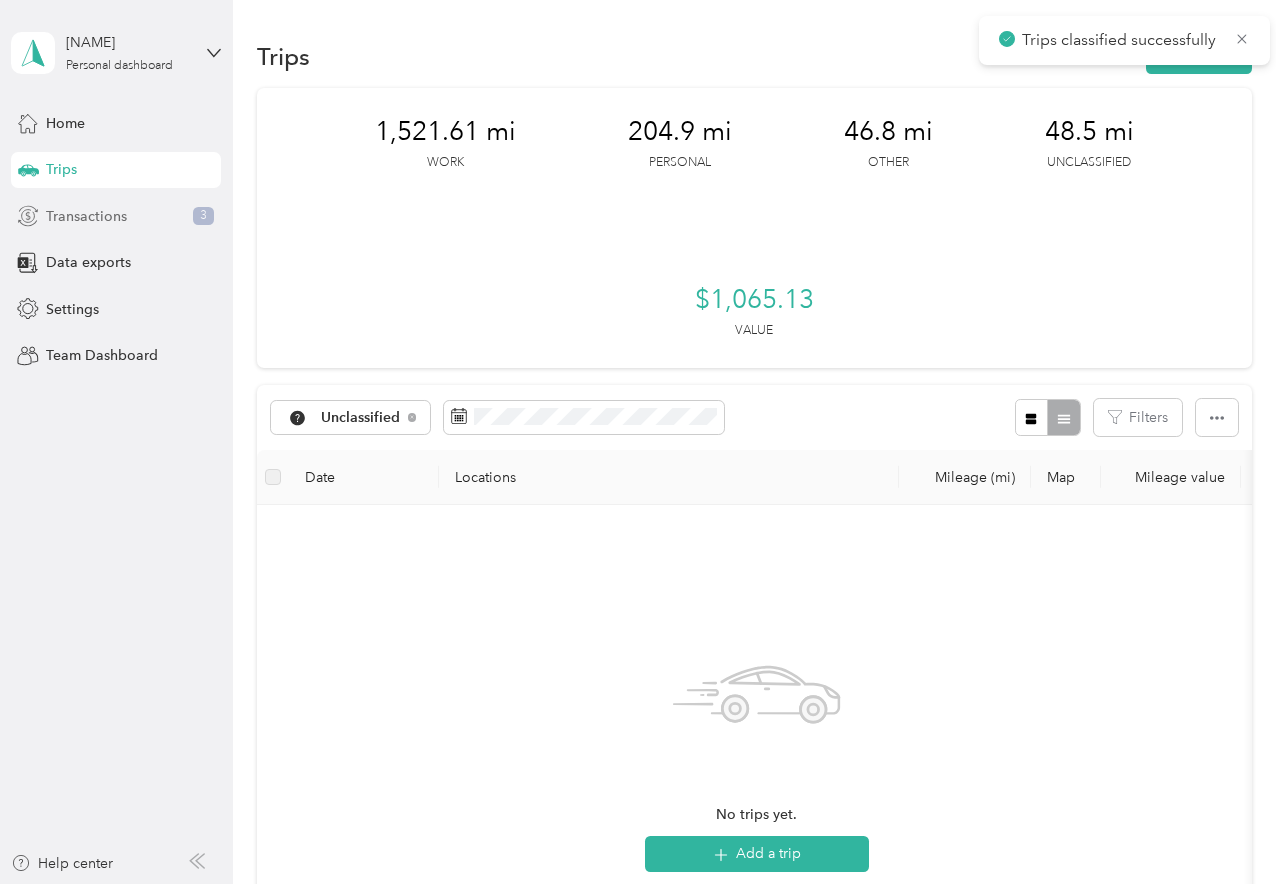 click on "Transactions 3" at bounding box center (116, 216) 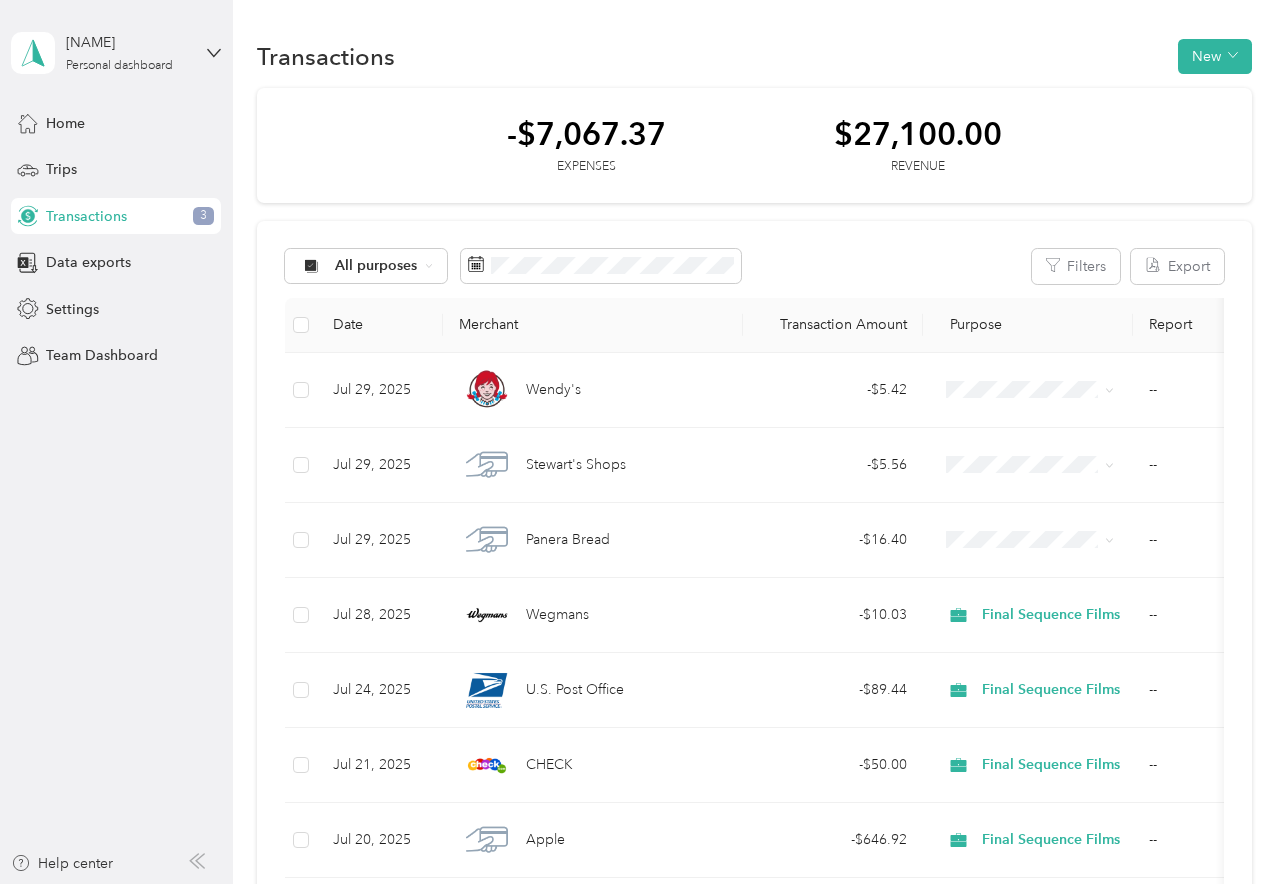 click on "Home Trips Transactions 3 Data exports Settings Team Dashboard" at bounding box center [116, 239] 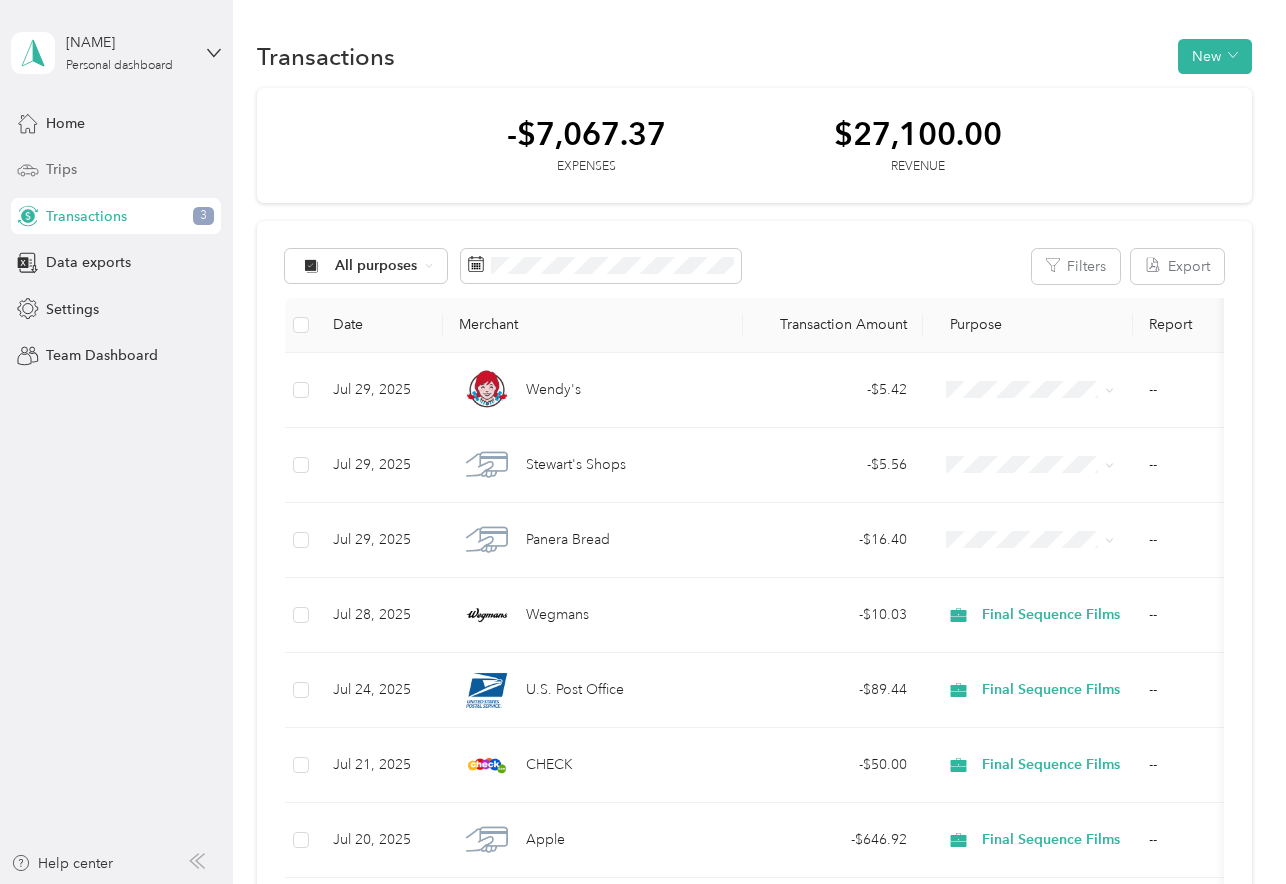 click on "Trips" at bounding box center (116, 170) 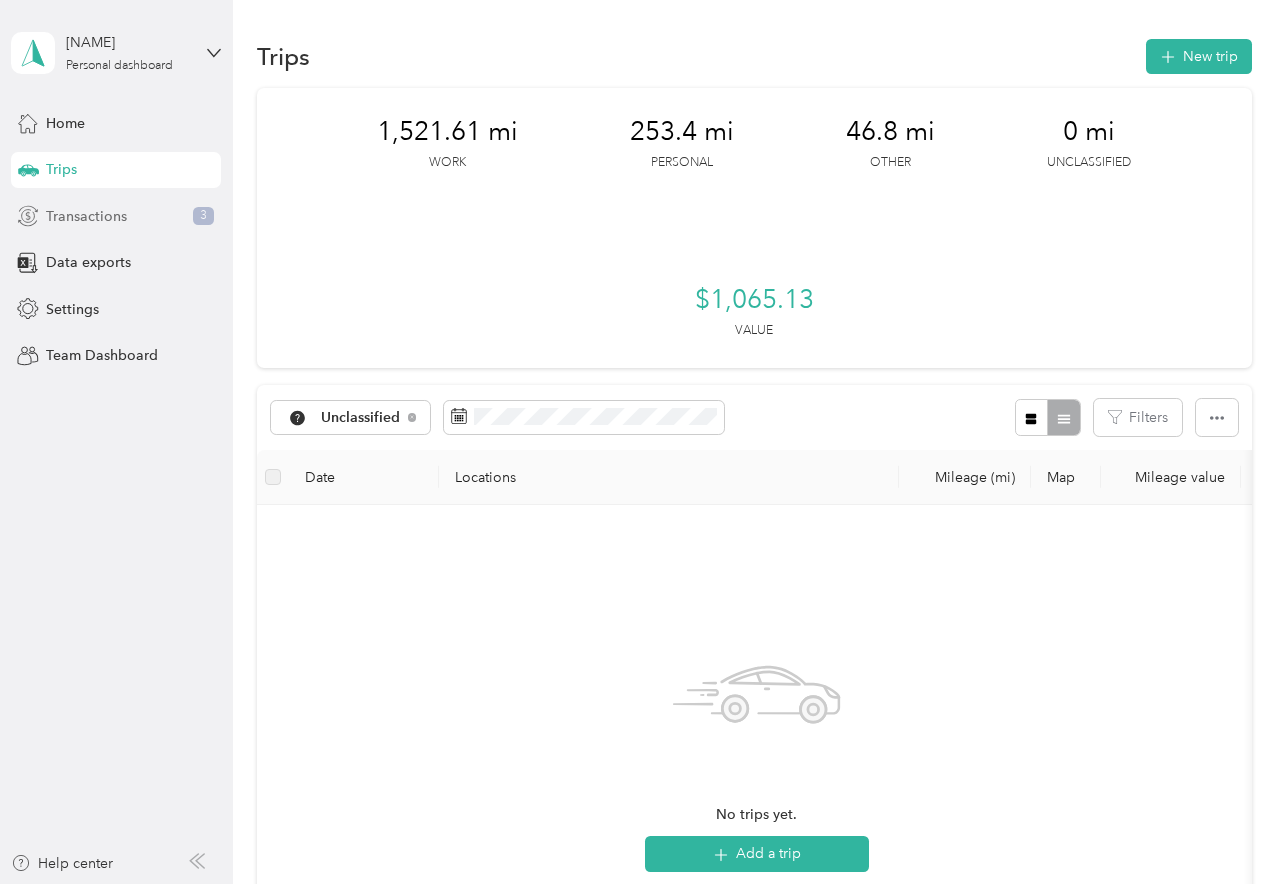 click on "Transactions" at bounding box center (86, 216) 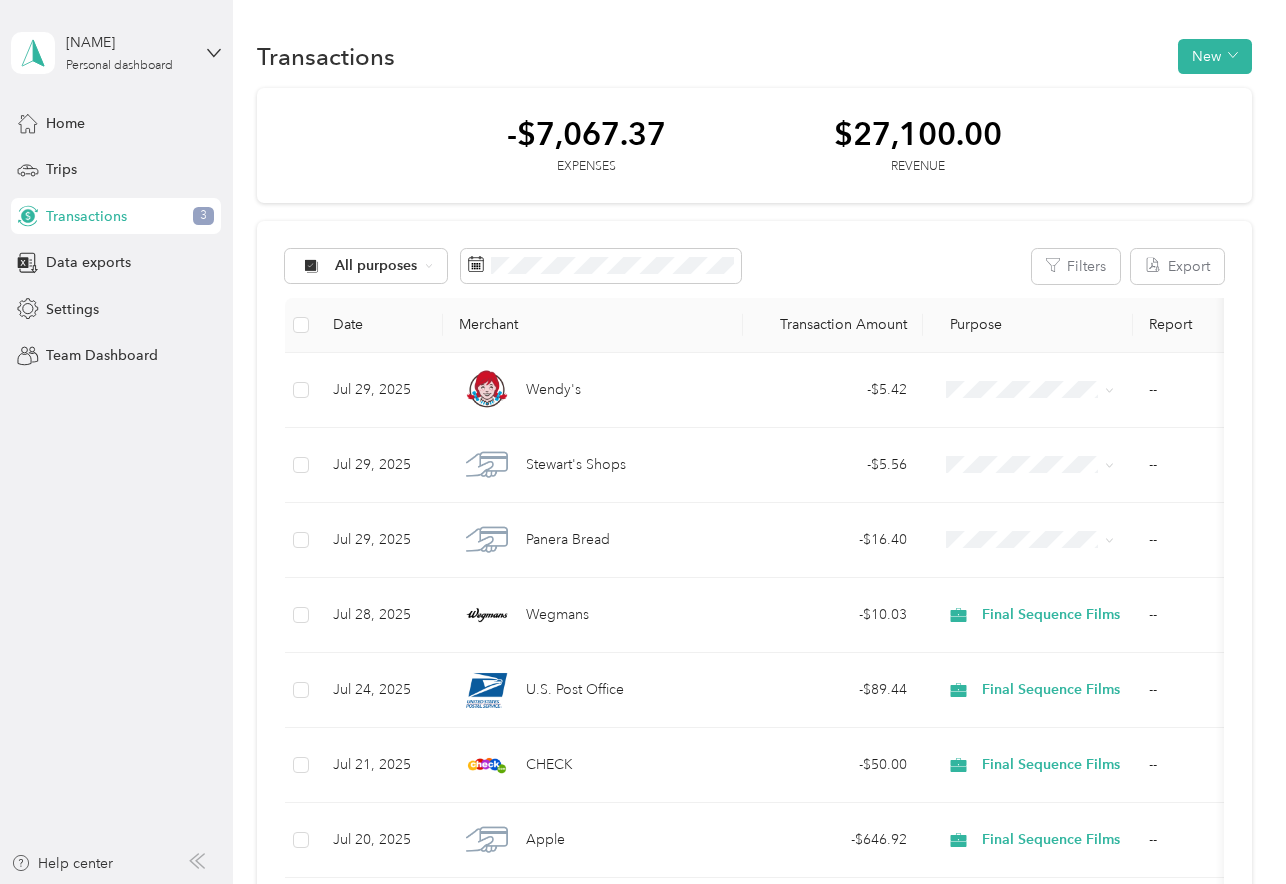 click on "Transactions New -$7,067.37 Expenses $27,100.00 Revenue All purposes Filters Export Date Merchant Transaction Amount Purpose Report             Jul 29, 2025 Wendy's -  $5.42 -- Jul 29, 2025 Stewart's Shops -  $5.56 -- Jul 29, 2025 Panera Bread -  $16.40 -- Jul 28, 2025 Wegmans -  $10.03 Final Sequence Films -- Jul 24, 2025 U.S. Post Office -  $89.44 Final Sequence Films -- Jul 21, 2025 CHECK -  $50.00 Final Sequence Films -- Jul 20, 2025 Apple -  $646.92 Final Sequence Films -- Jul 18, 2025 Apple -  $105.19 Final Sequence Films -- Jul 18, 2025 RealTime Credit SENDER REF: Final Sequence +  $16,000.00 Final Sequence Films -- Jul 17, 2025 CHECK -  $1,200.00 Final Sequence Films -- Jul 17, 2025 CHECK -  $1,100.00 Final Sequence Films -- Jul 16, 2025 CHECK -  $1,100.00 Final Sequence Films -- Jul 16, 2025 Northwest Registered Agent -  $718.00 Final Sequence Films -- Jul 14, 2025 Everlance -  $107.99 Final Sequence Films -- Jul 13, 2025 Gearhead LLC -  $1,371.60 Final Sequence Films -- Jul 7, 2025 DDA DEPOSIT" at bounding box center [754, 1115] 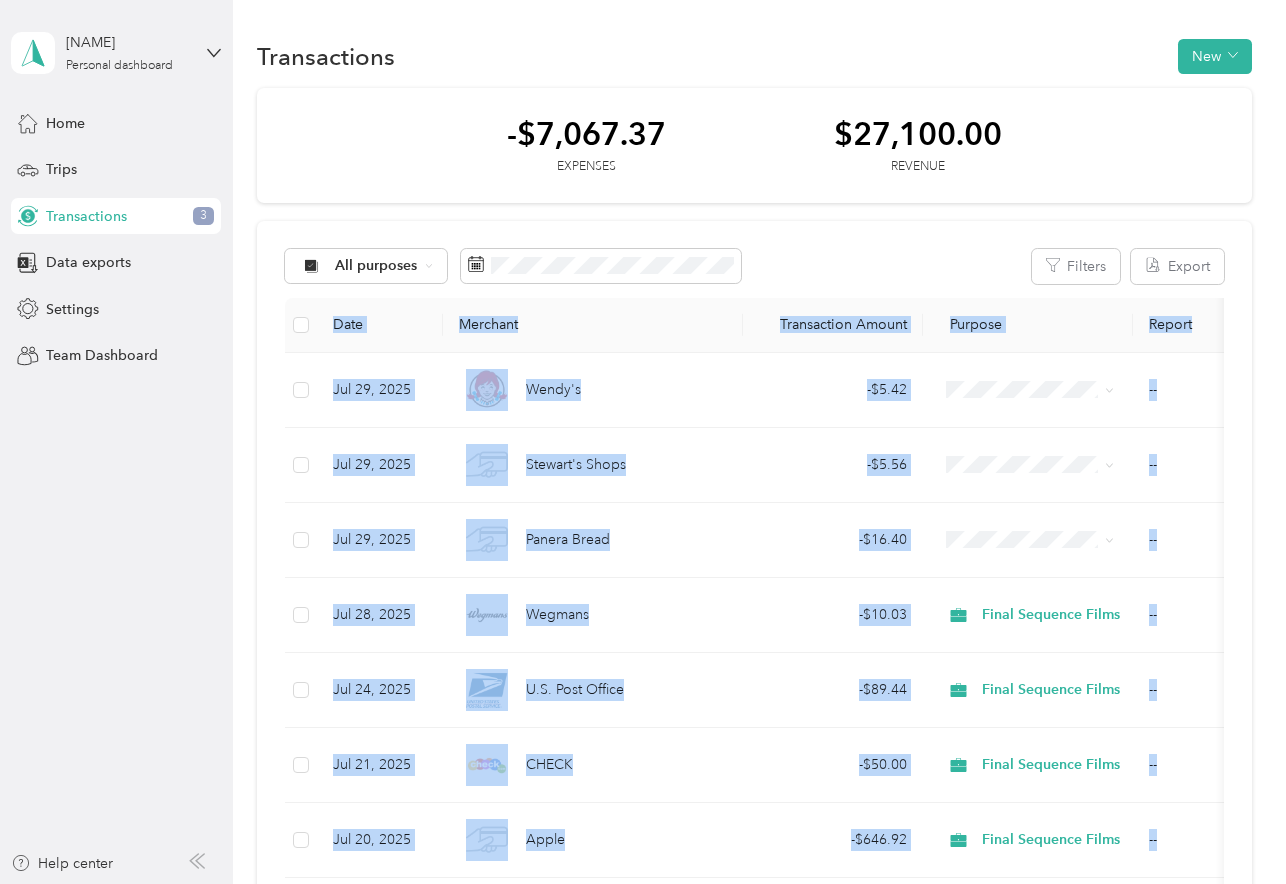 click on "Transactions New -$7,067.37 Expenses $27,100.00 Revenue All purposes Filters Export Date Merchant Transaction Amount Purpose Report             Jul 29, 2025 Wendy's -  $5.42 -- Jul 29, 2025 Stewart's Shops -  $5.56 -- Jul 29, 2025 Panera Bread -  $16.40 -- Jul 28, 2025 Wegmans -  $10.03 Final Sequence Films -- Jul 24, 2025 U.S. Post Office -  $89.44 Final Sequence Films -- Jul 21, 2025 CHECK -  $50.00 Final Sequence Films -- Jul 20, 2025 Apple -  $646.92 Final Sequence Films -- Jul 18, 2025 Apple -  $105.19 Final Sequence Films -- Jul 18, 2025 RealTime Credit SENDER REF: Final Sequence +  $16,000.00 Final Sequence Films -- Jul 17, 2025 CHECK -  $1,200.00 Final Sequence Films -- Jul 17, 2025 CHECK -  $1,100.00 Final Sequence Films -- Jul 16, 2025 CHECK -  $1,100.00 Final Sequence Films -- Jul 16, 2025 Northwest Registered Agent -  $718.00 Final Sequence Films -- Jul 14, 2025 Everlance -  $107.99 Final Sequence Films -- Jul 13, 2025 Gearhead LLC -  $1,371.60 Final Sequence Films -- Jul 7, 2025 DDA DEPOSIT" at bounding box center [754, 1115] 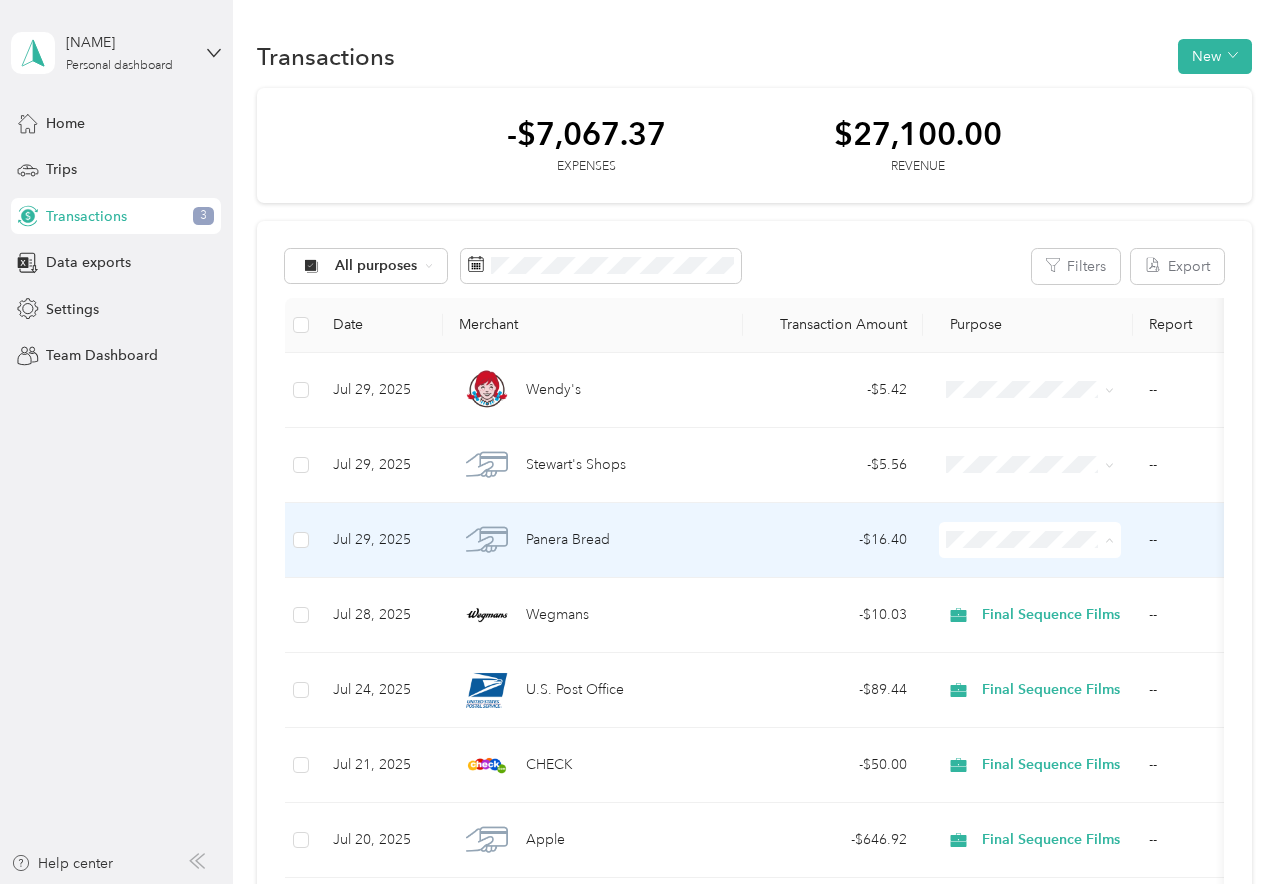 click on "Final Sequence Films" at bounding box center [1058, 646] 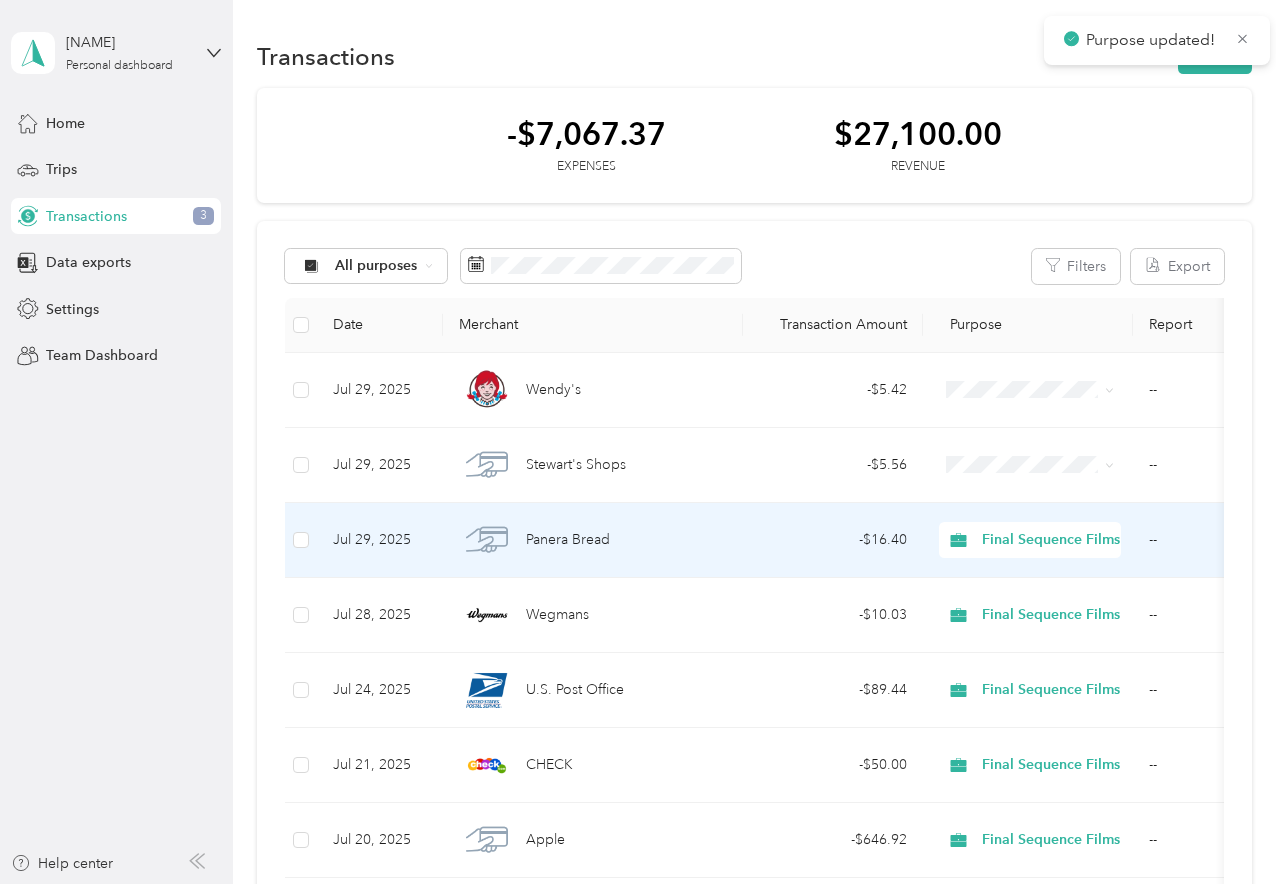 click on "Panera Bread" at bounding box center [593, 540] 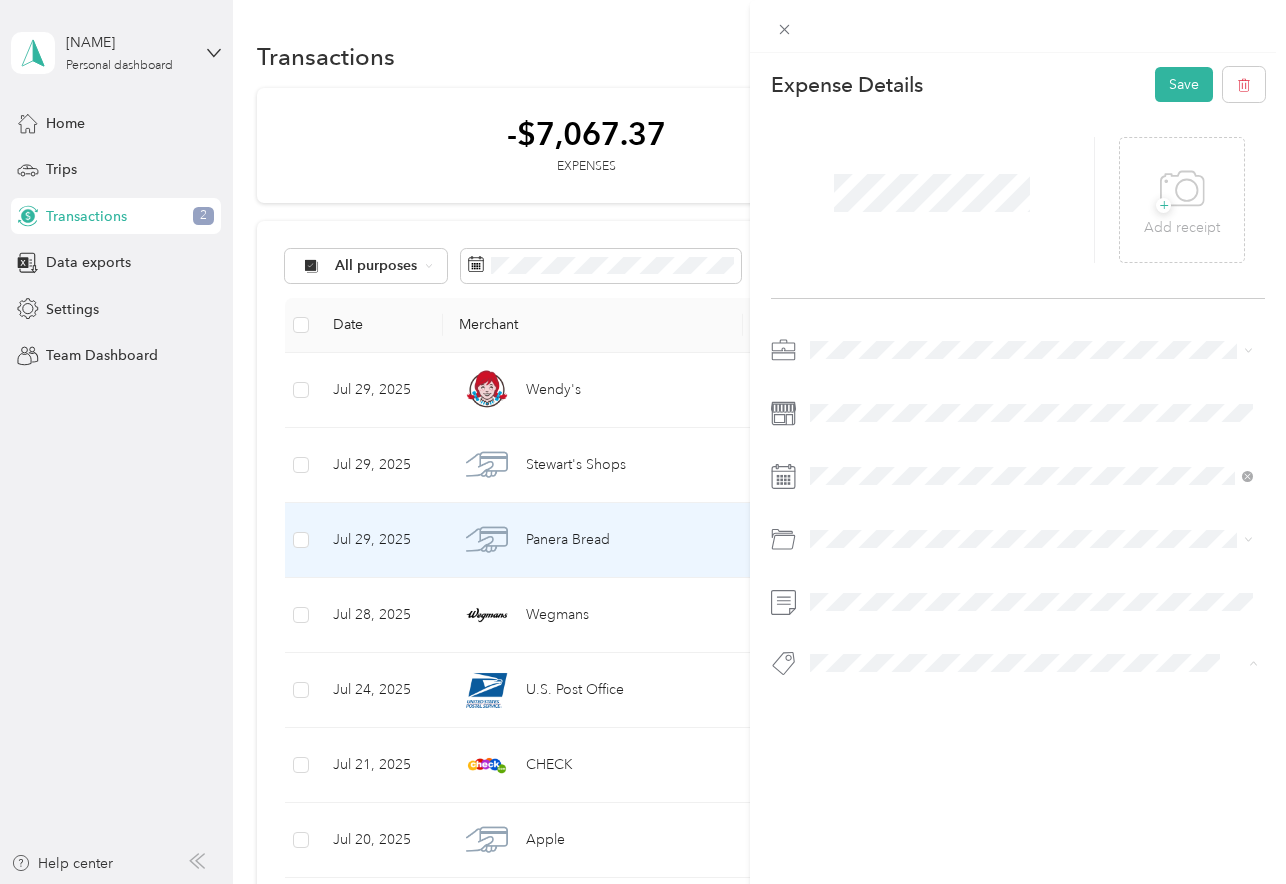 click on "Add tag  Meal on Production Day" at bounding box center (1031, 725) 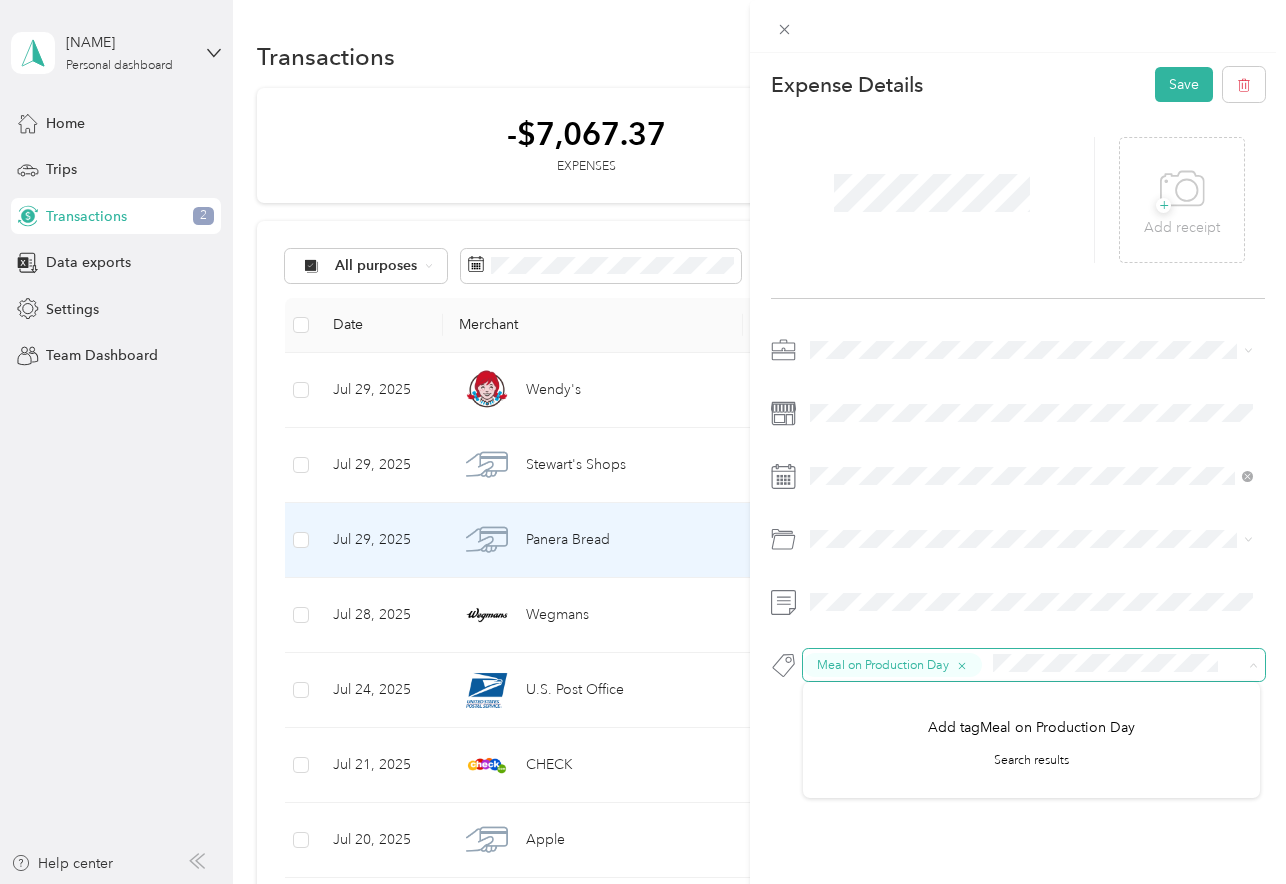 click 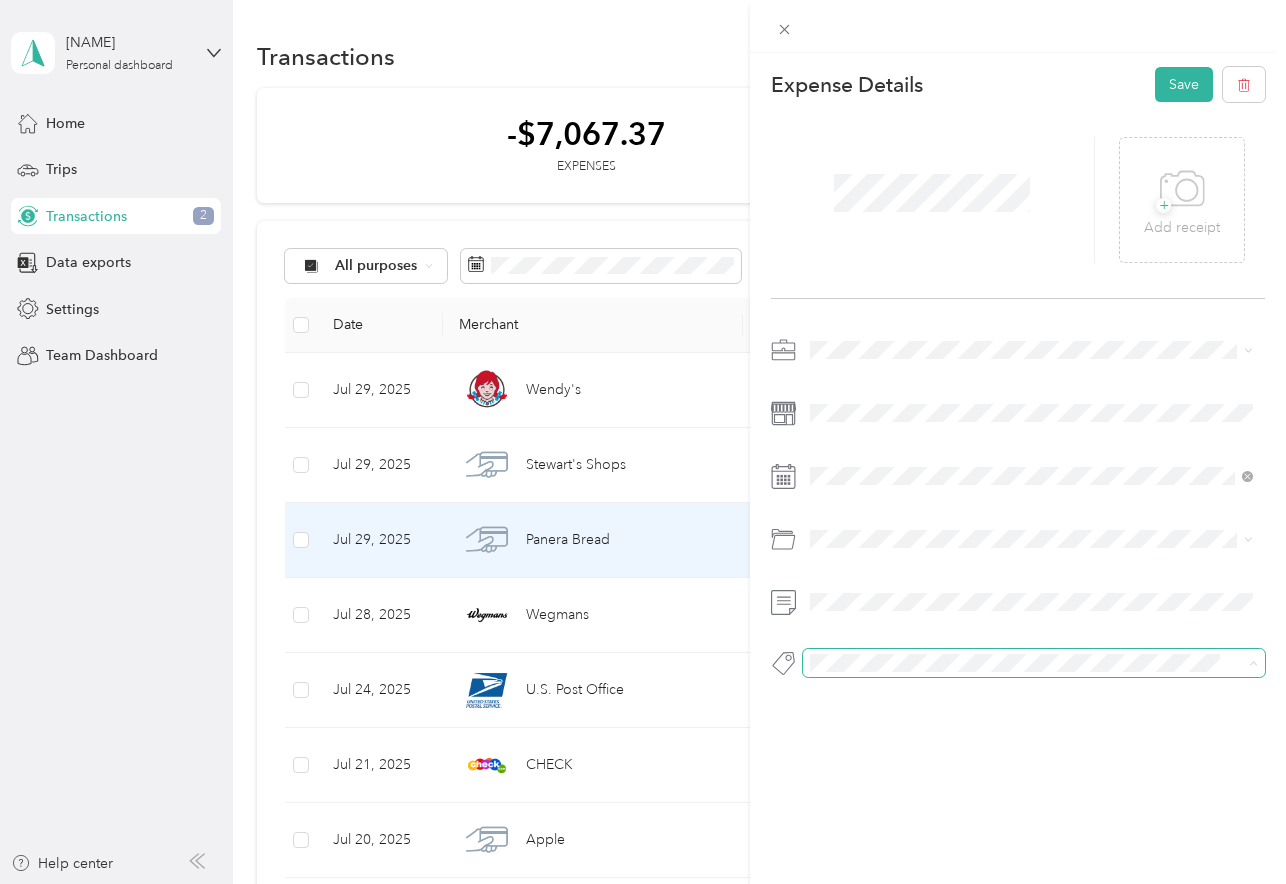 click on "Meal" at bounding box center [845, 699] 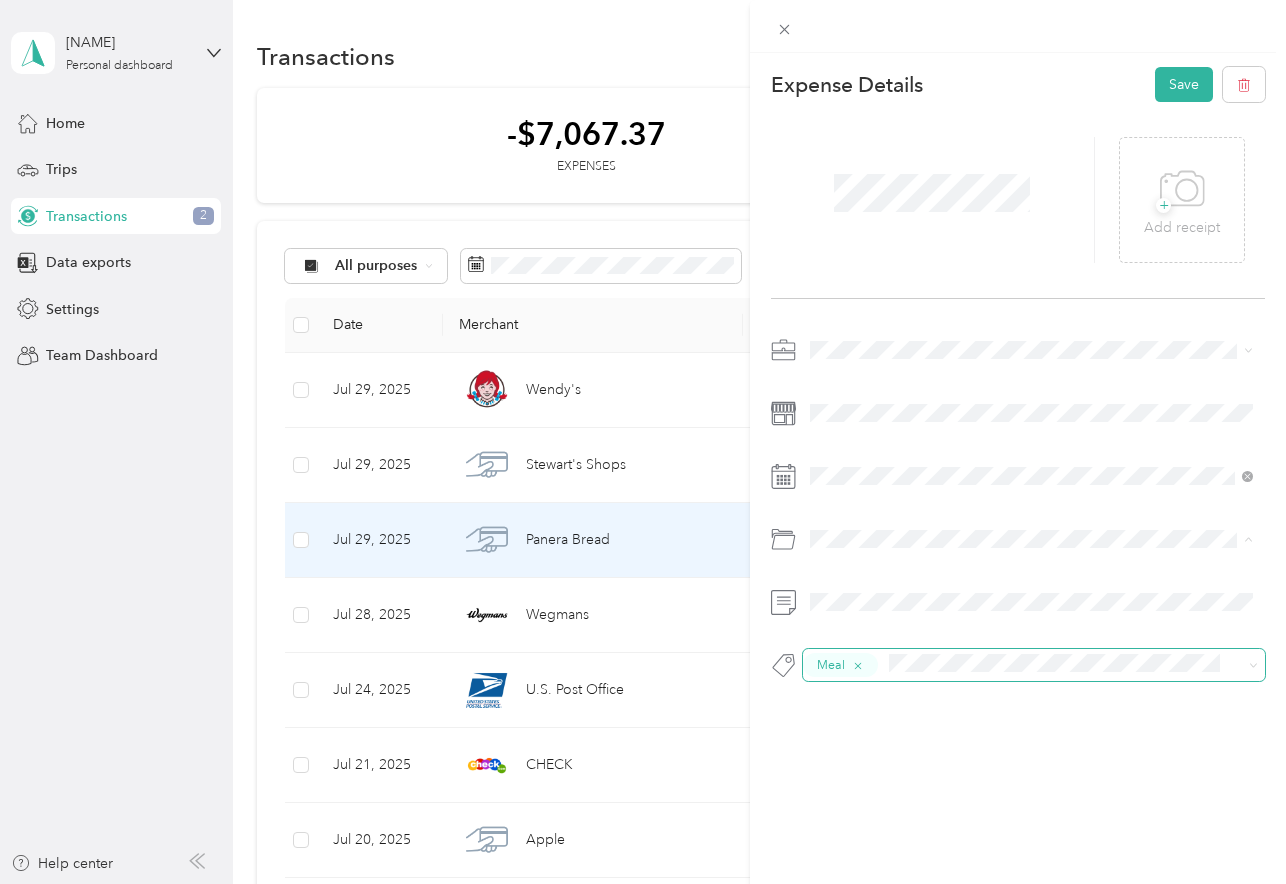 click on "This  expense  cannot be edited because it is either under review, approved, or paid. Contact your Team Manager to edit it.  Expense Details Save + Add receipt Meal" at bounding box center [1018, 495] 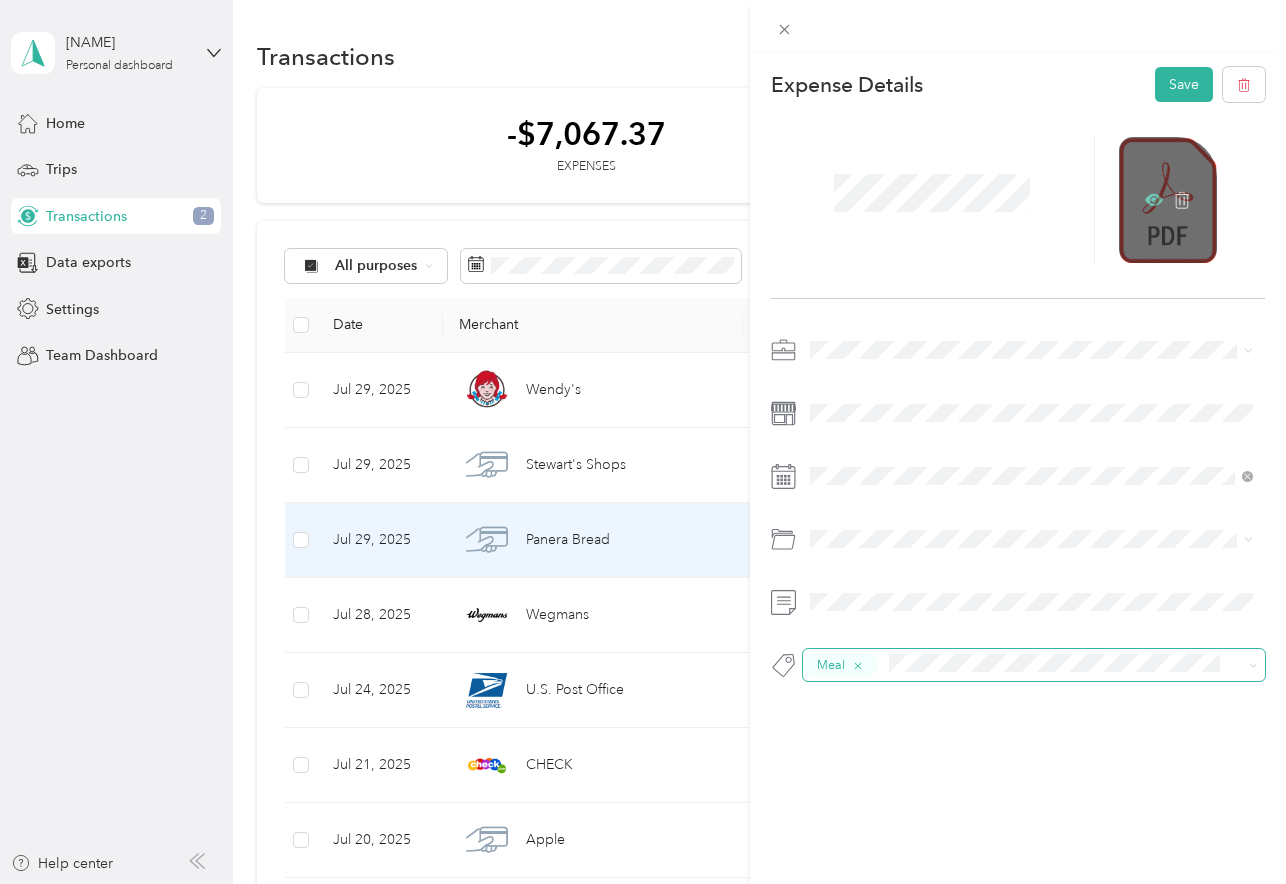 click 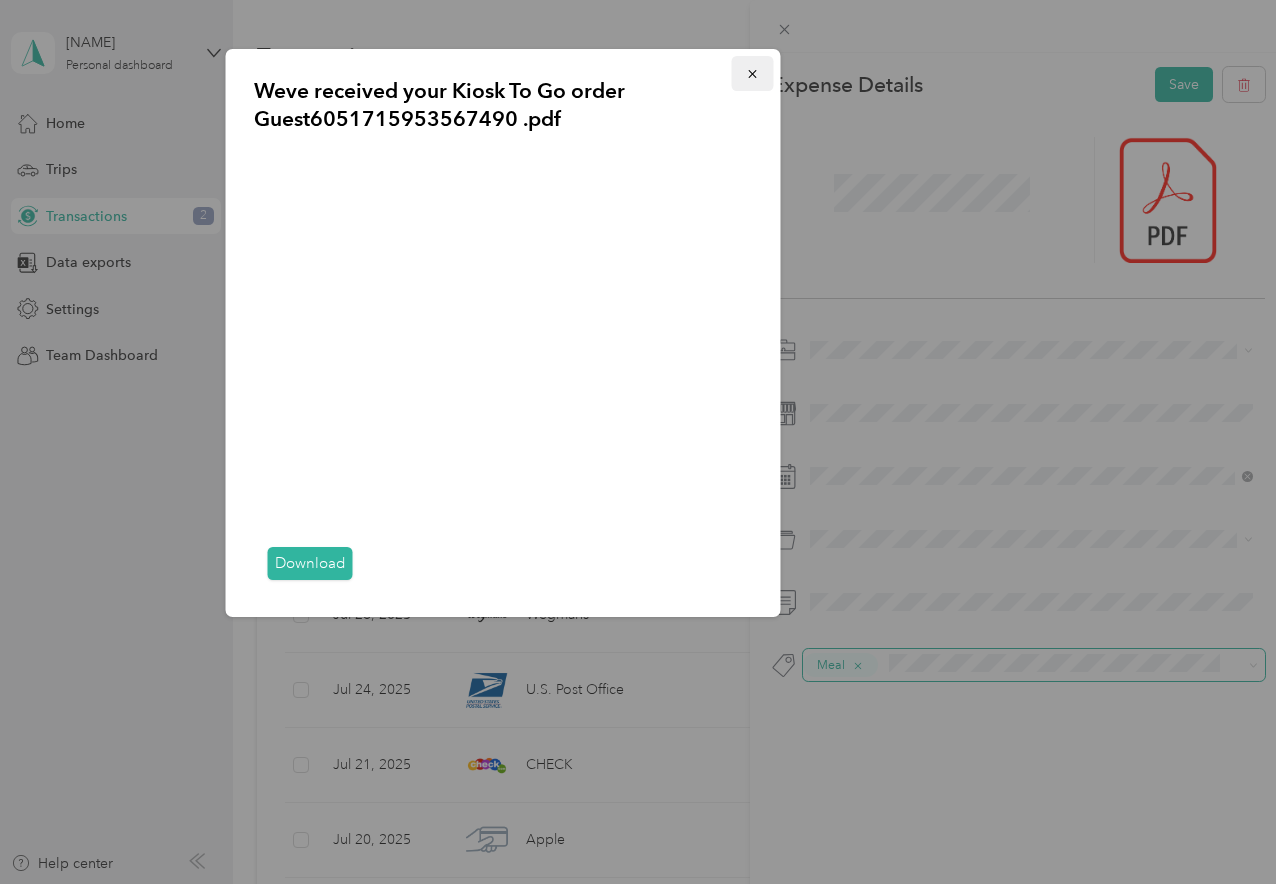 click 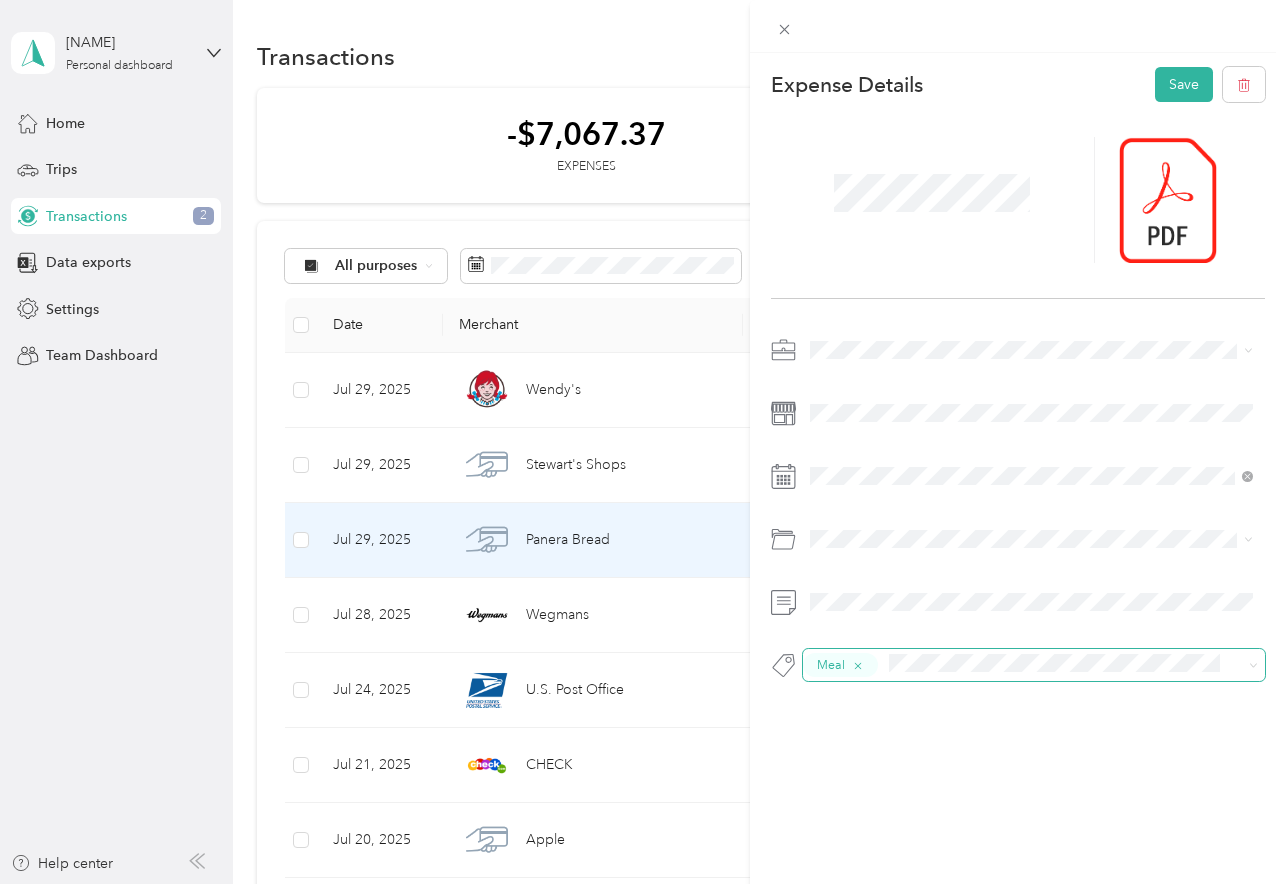 drag, startPoint x: 1186, startPoint y: 79, endPoint x: 1094, endPoint y: 101, distance: 94.59387 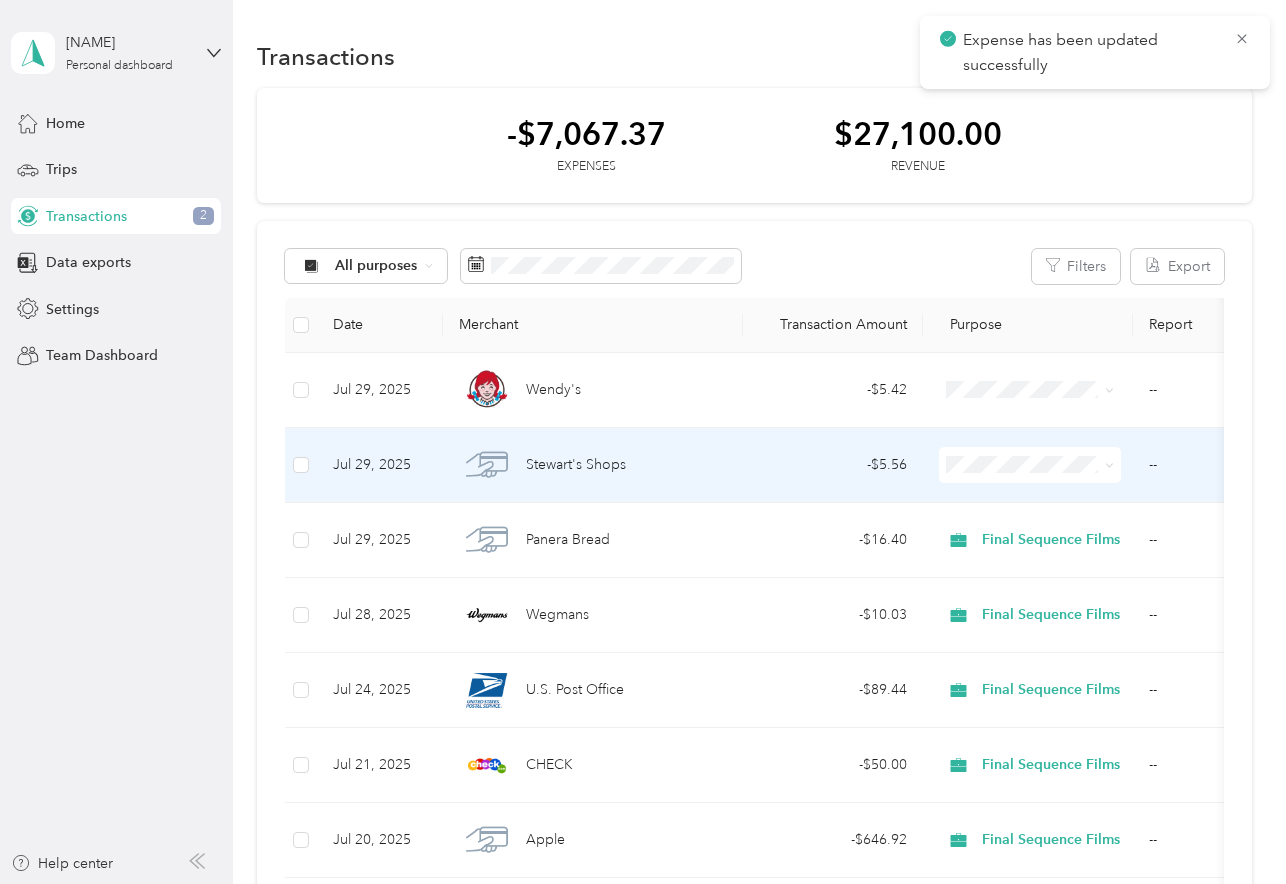 click on "Stewart's Shops" at bounding box center (576, 465) 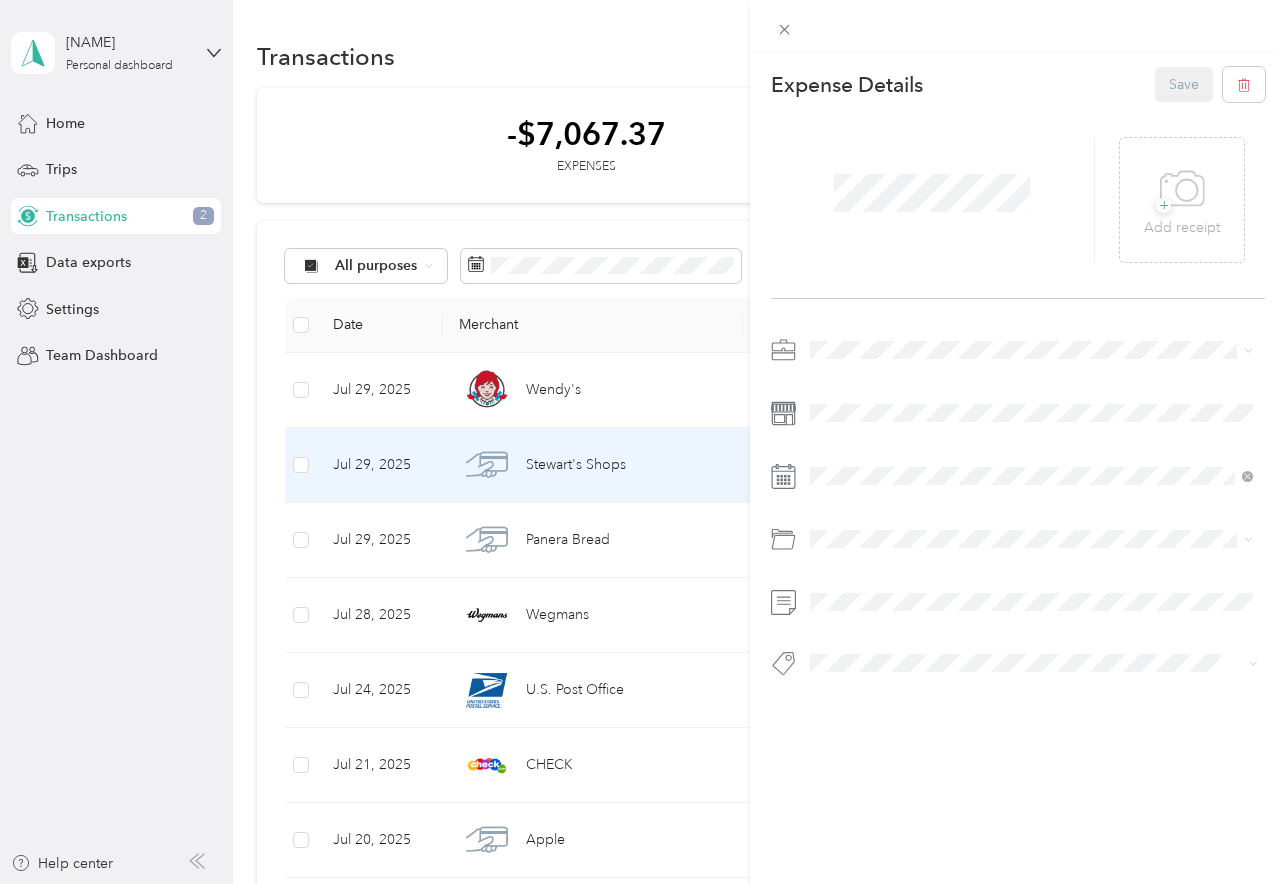 click on "This  expense  cannot be edited because it is either under review, approved, or paid. Contact your Team Manager to edit it.  Expense Details Save + Add receipt" at bounding box center (643, 442) 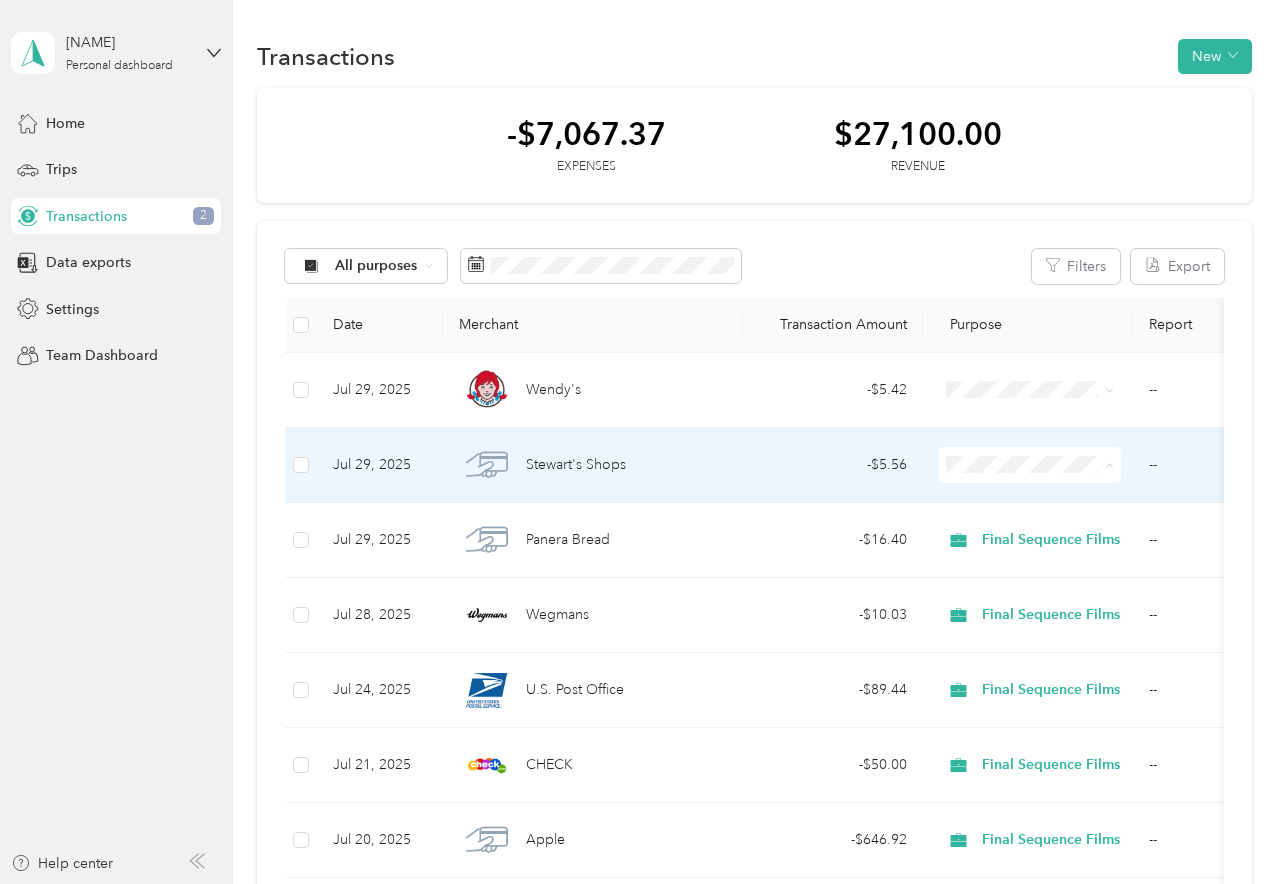 click on "Personal" at bounding box center (1058, 536) 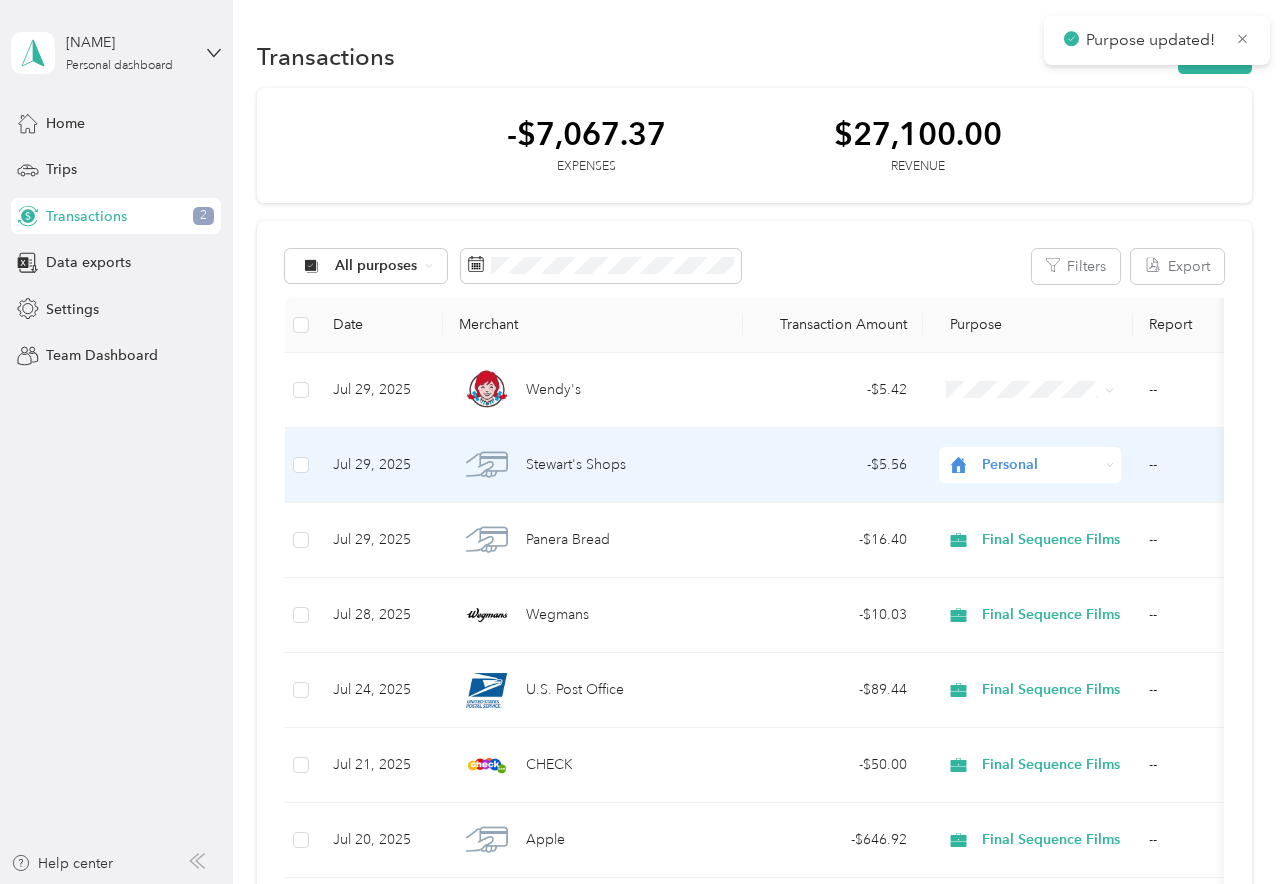 click on "Personal" at bounding box center [1040, 465] 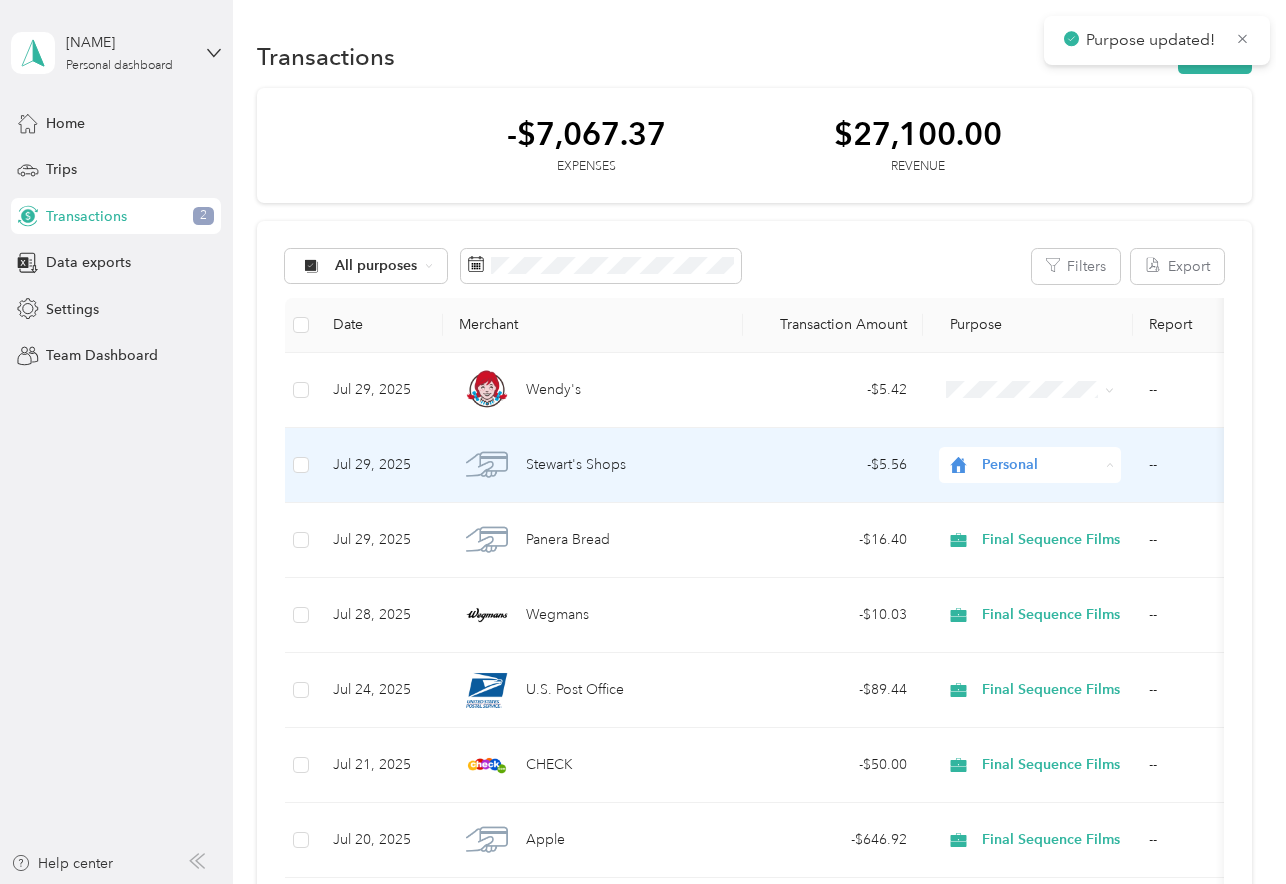 click on "Final Sequence Films" at bounding box center [1058, 571] 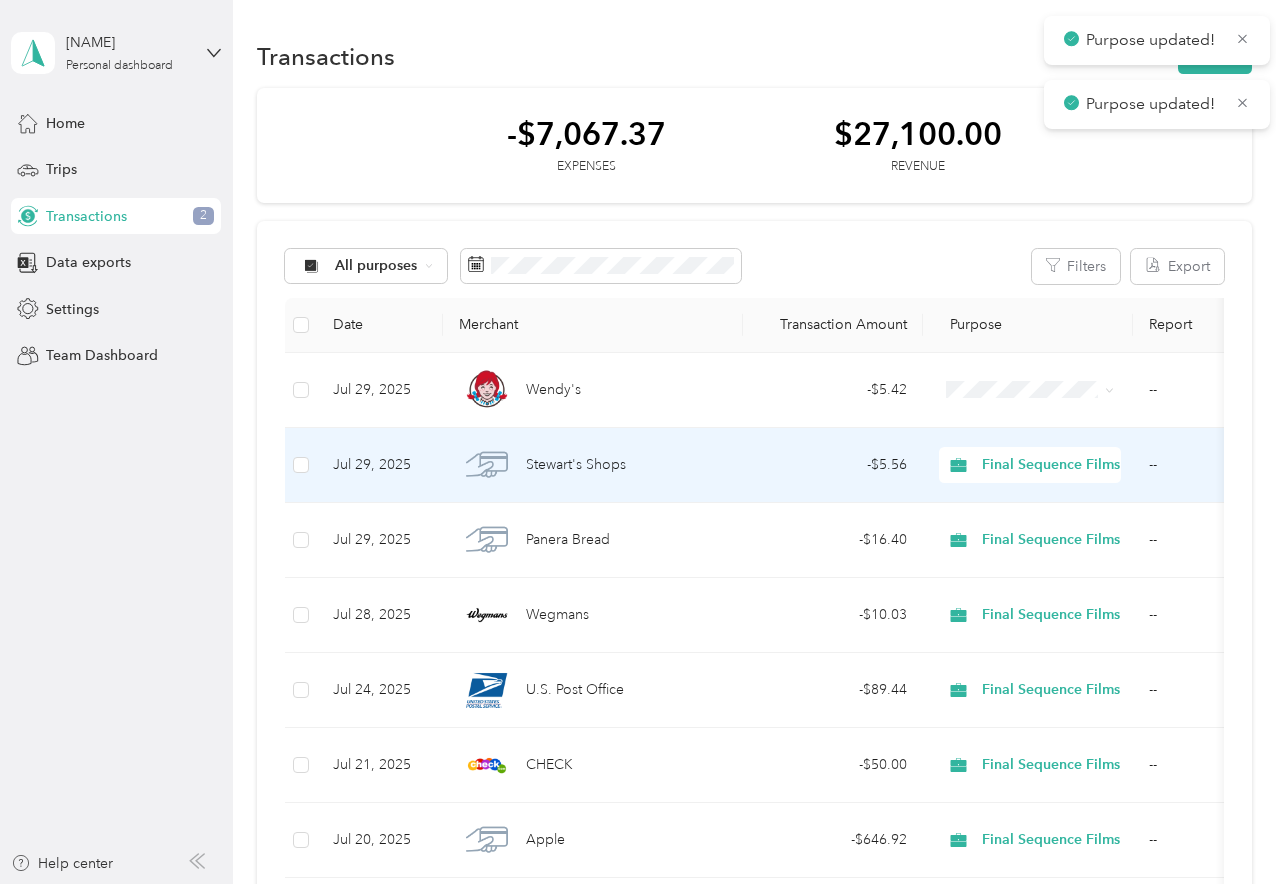 click on "Stewart's Shops" at bounding box center (593, 465) 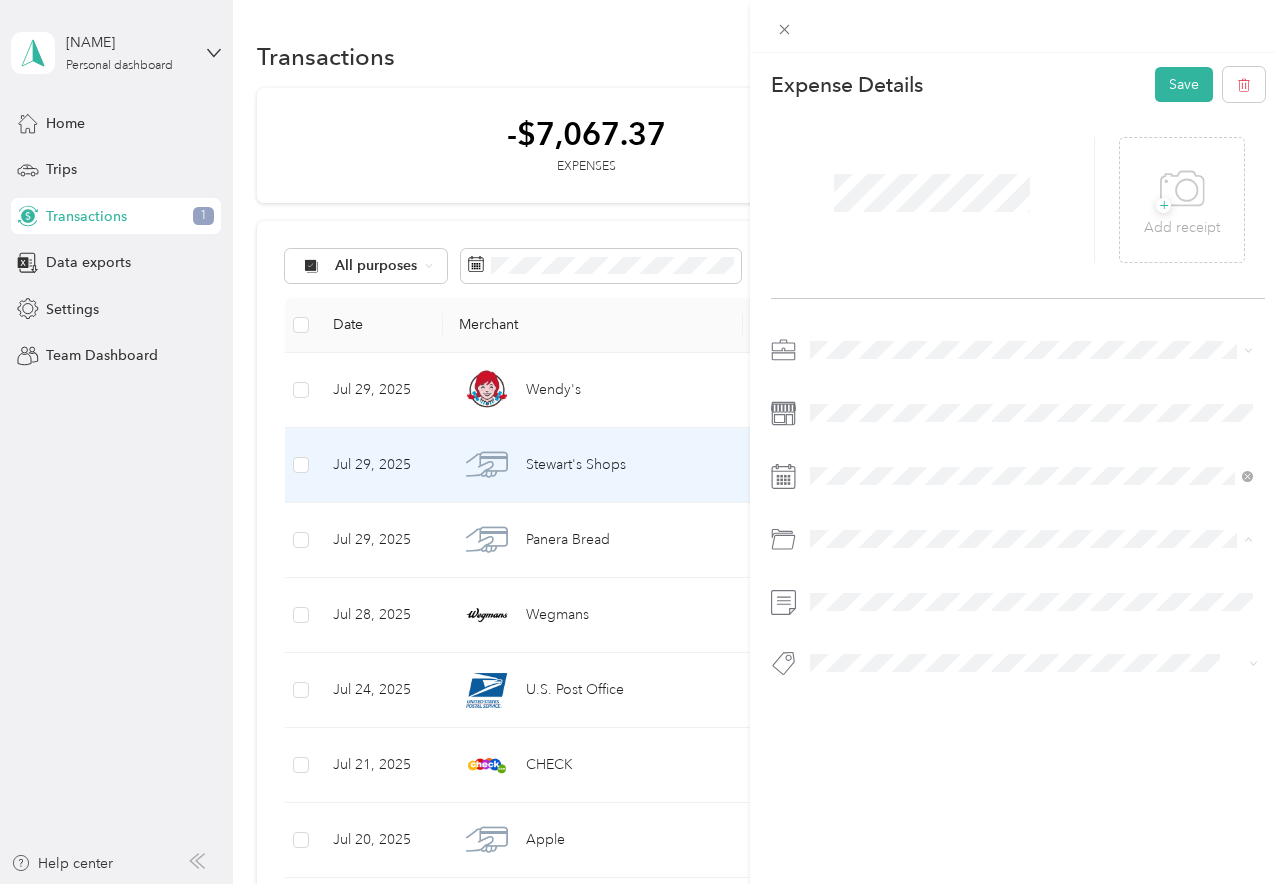 click on "Expense Details Save + Add receipt" at bounding box center [1018, 407] 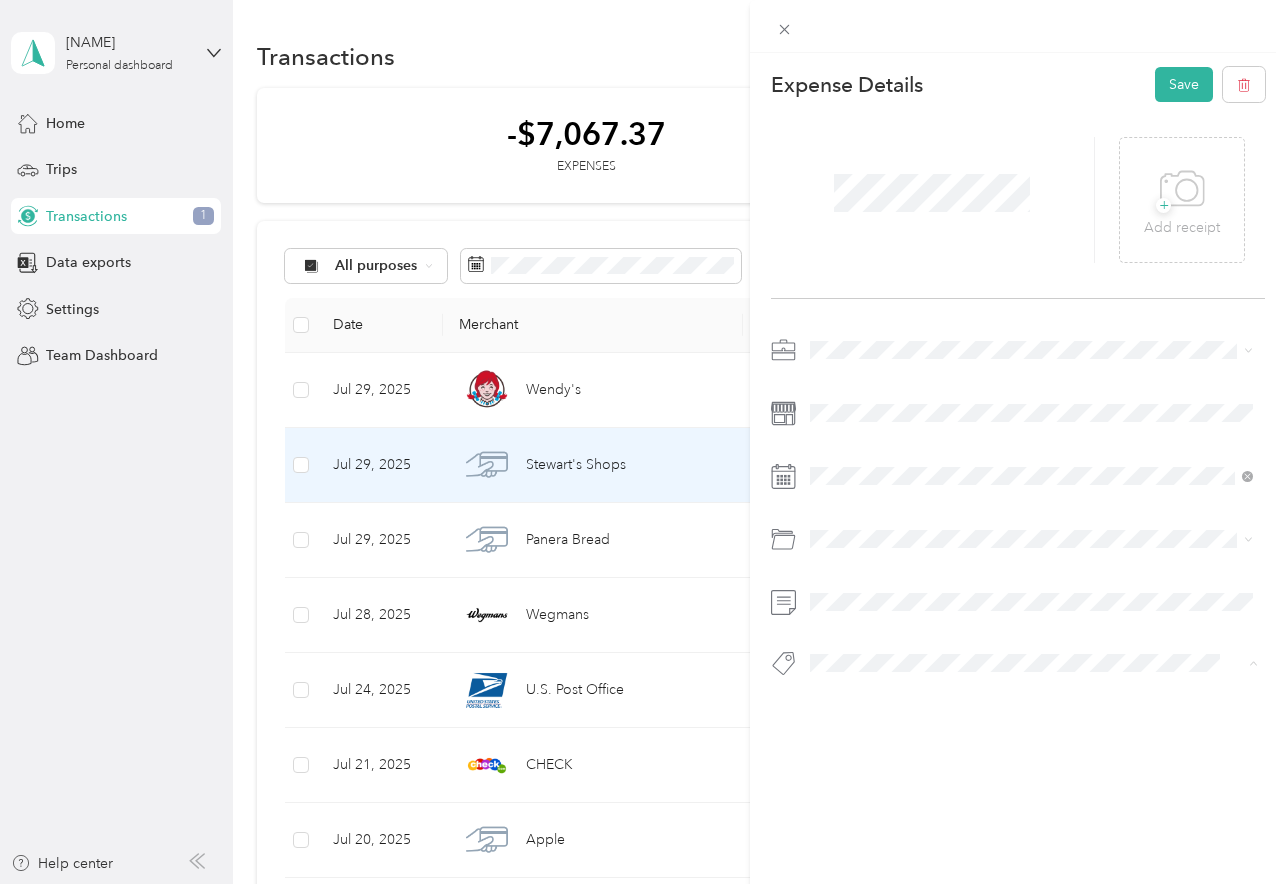 click on "Meal" at bounding box center [1031, 699] 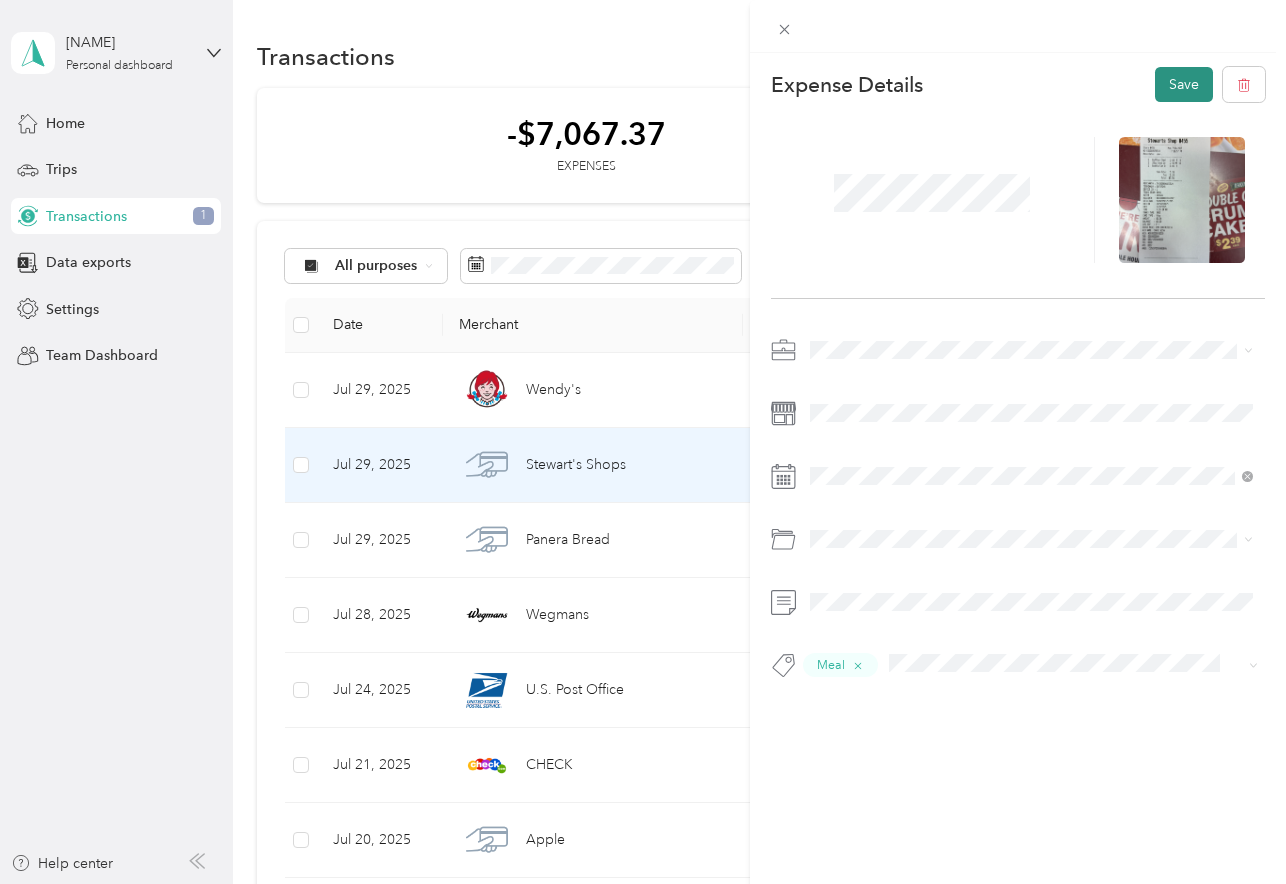 click on "Save" at bounding box center (1184, 84) 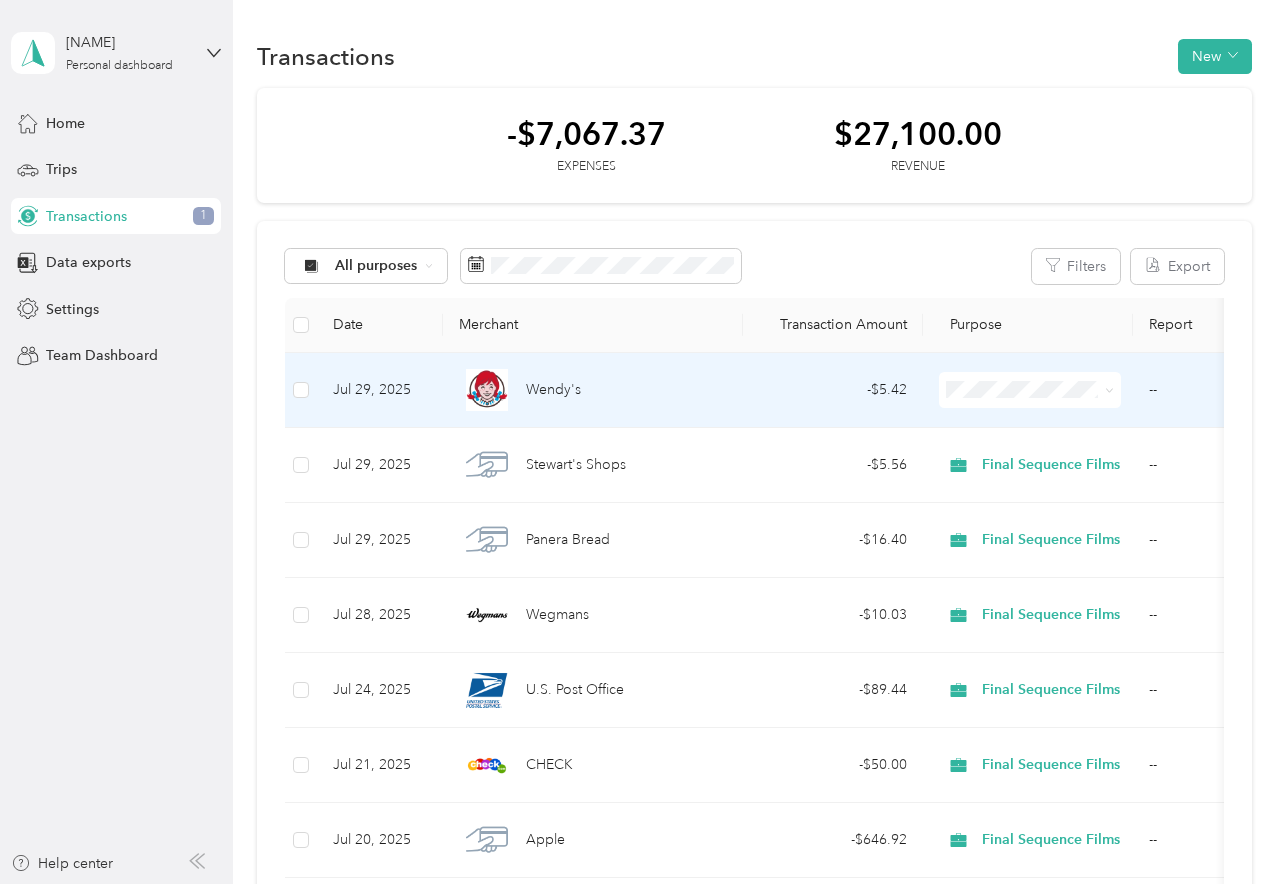 click at bounding box center [1030, 390] 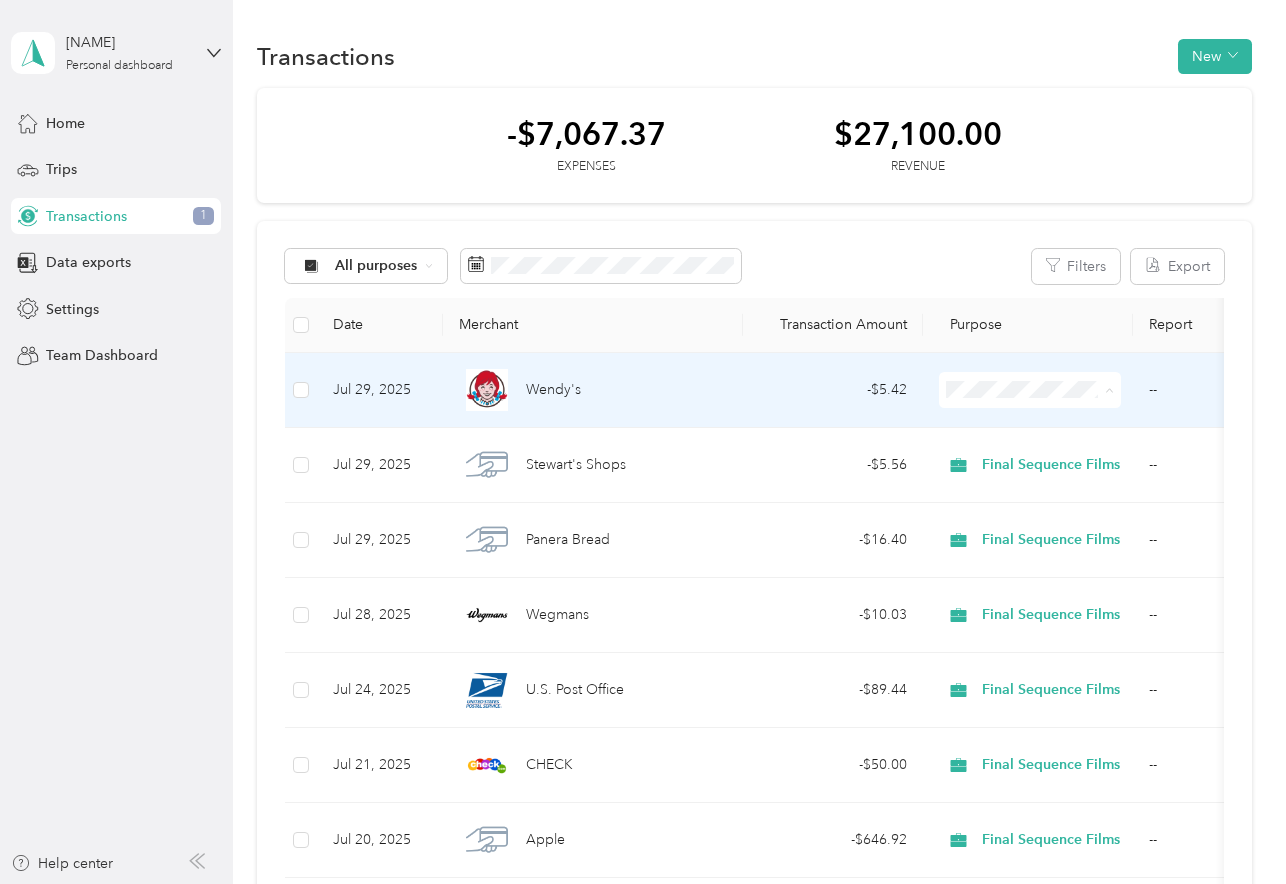 click on "Final Sequence Films" at bounding box center [1058, 496] 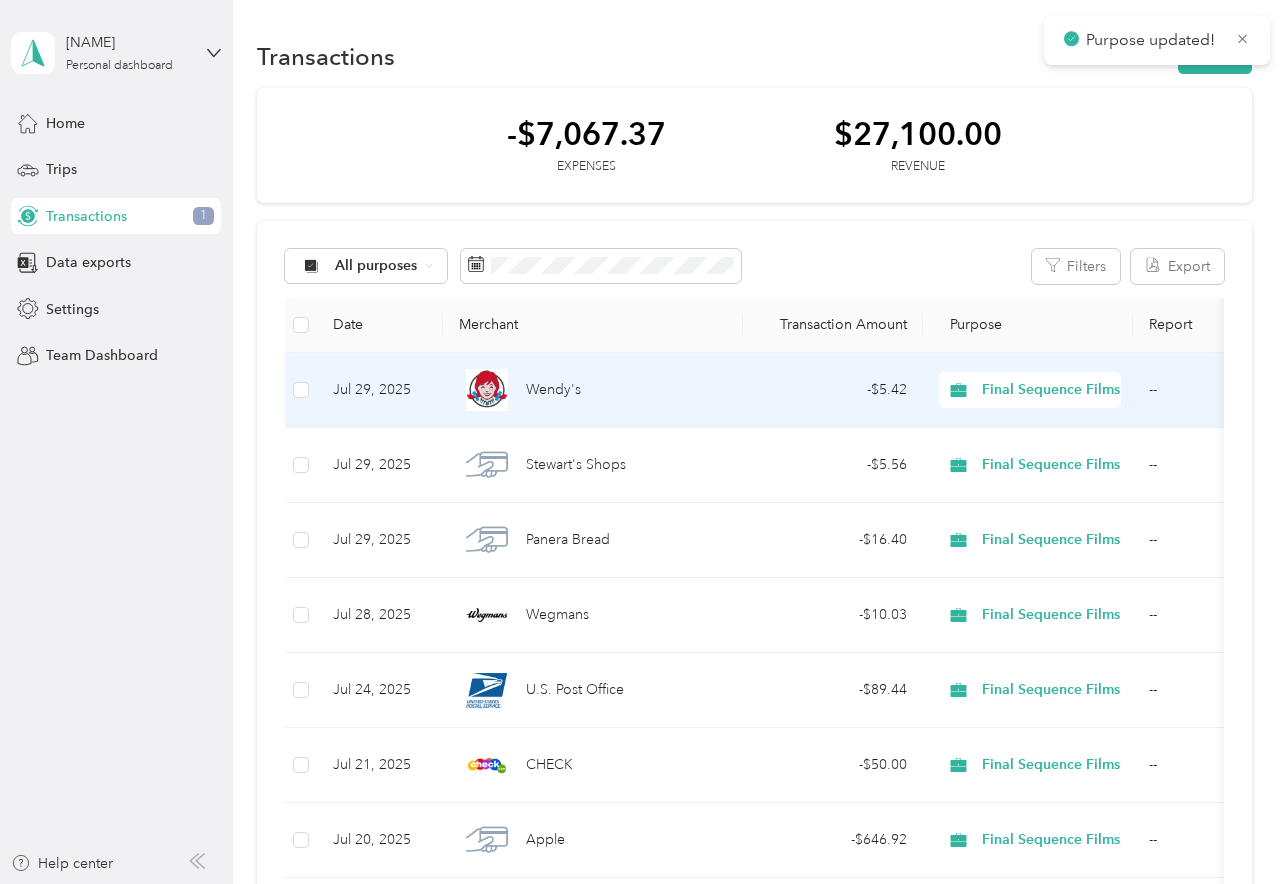 click on "Wendy's" at bounding box center (593, 390) 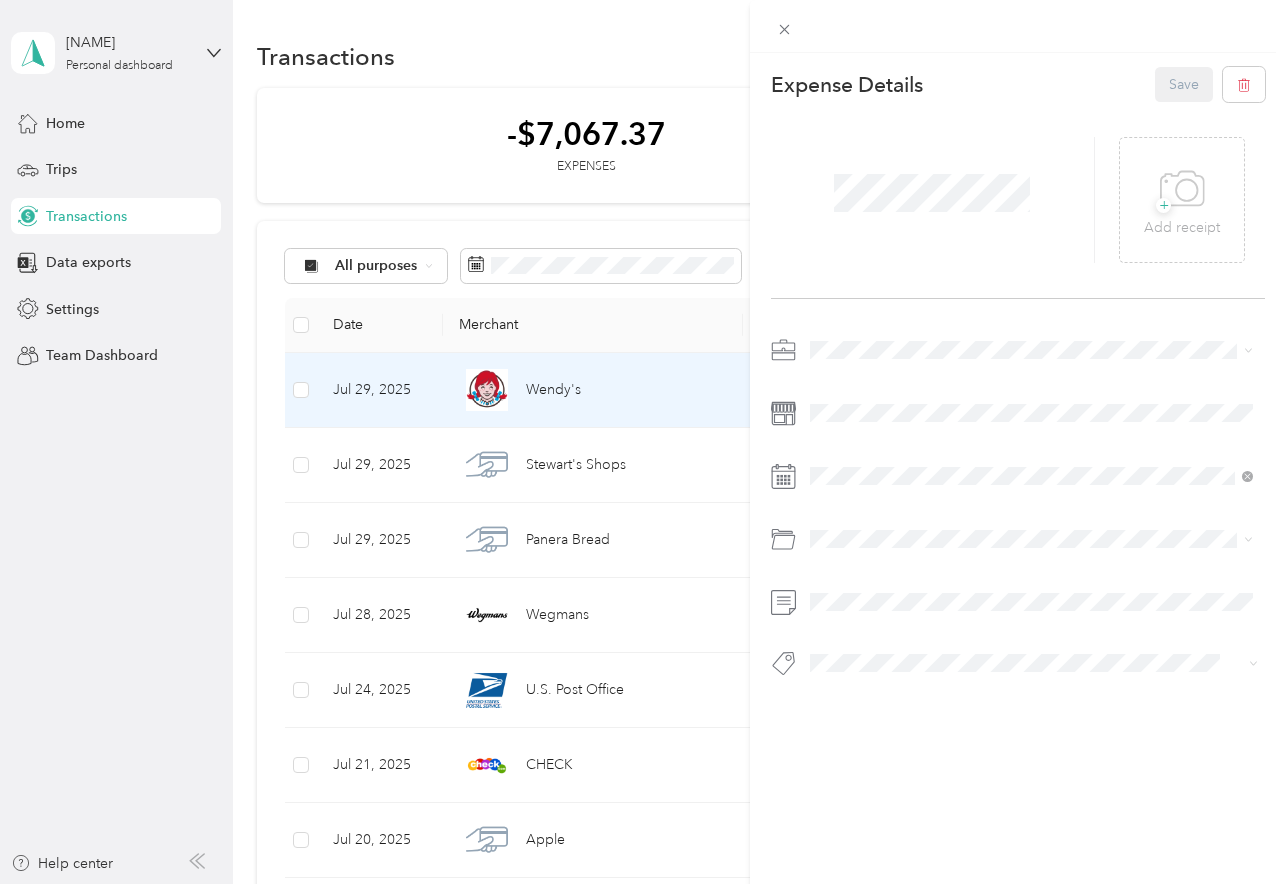 click on "This  expense  cannot be edited because it is either under review, approved, or paid. Contact your Team Manager to edit it.  Expense Details Save + Add receipt" at bounding box center [643, 442] 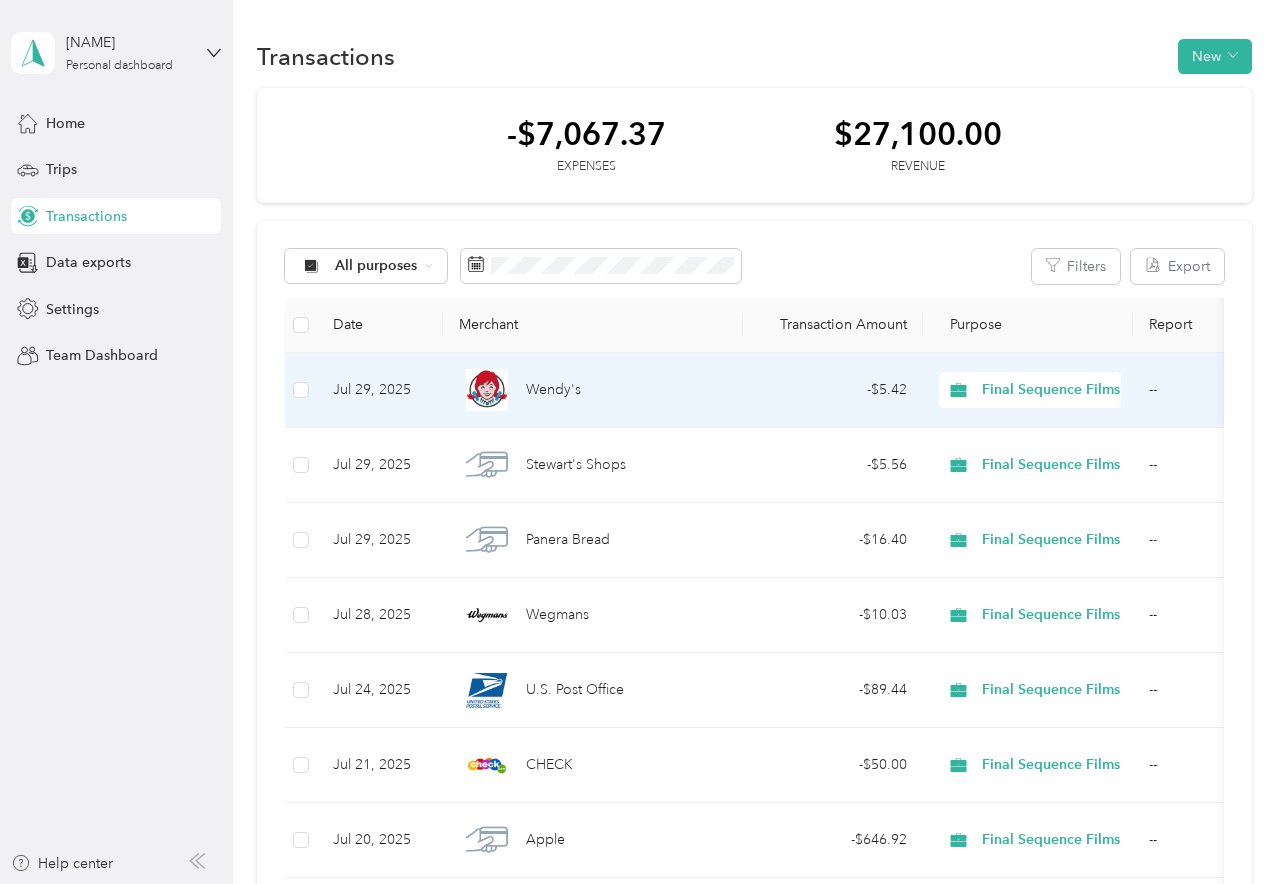 click on "-  $5.42" at bounding box center [833, 390] 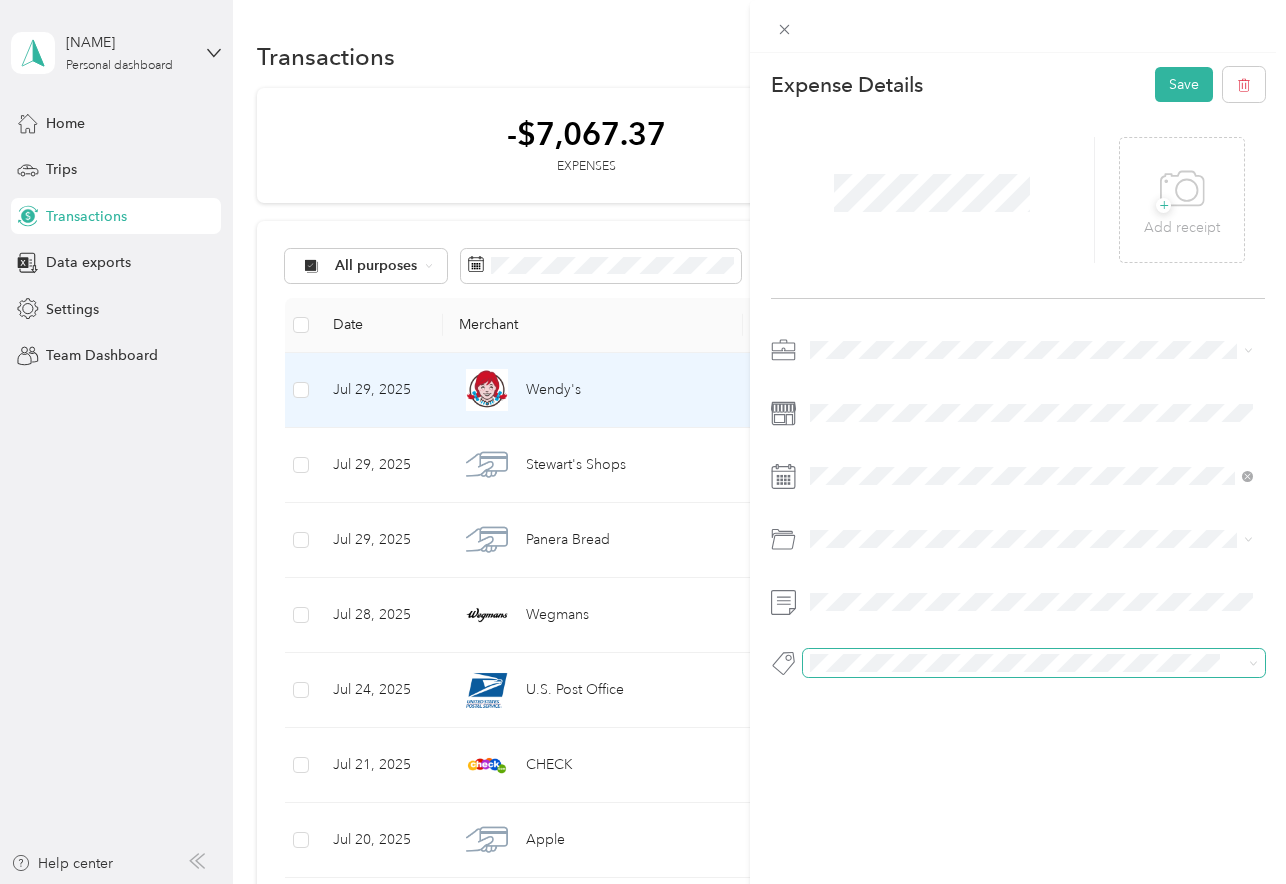 click at bounding box center [1034, 663] 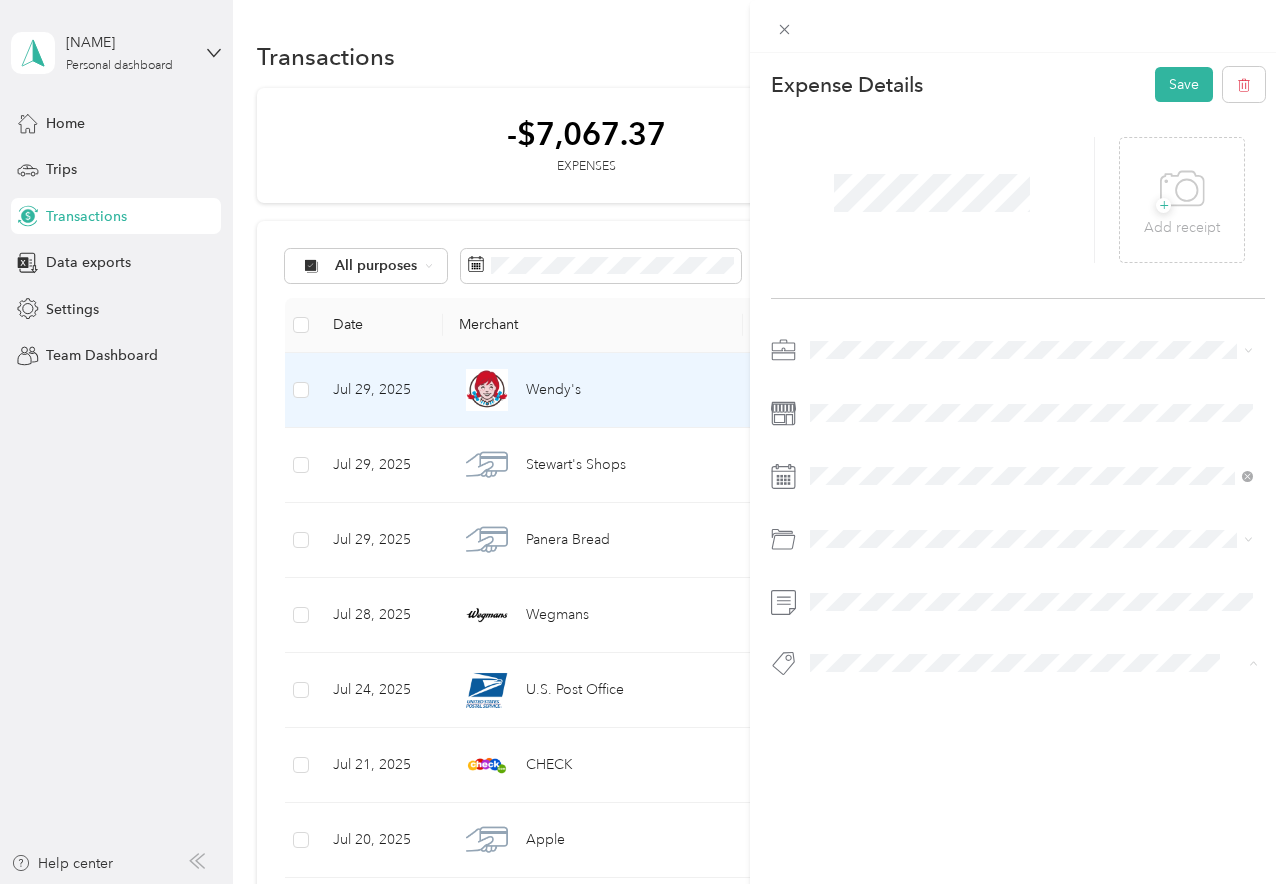 click on "Expense Details Save + Add receipt" at bounding box center (1018, 407) 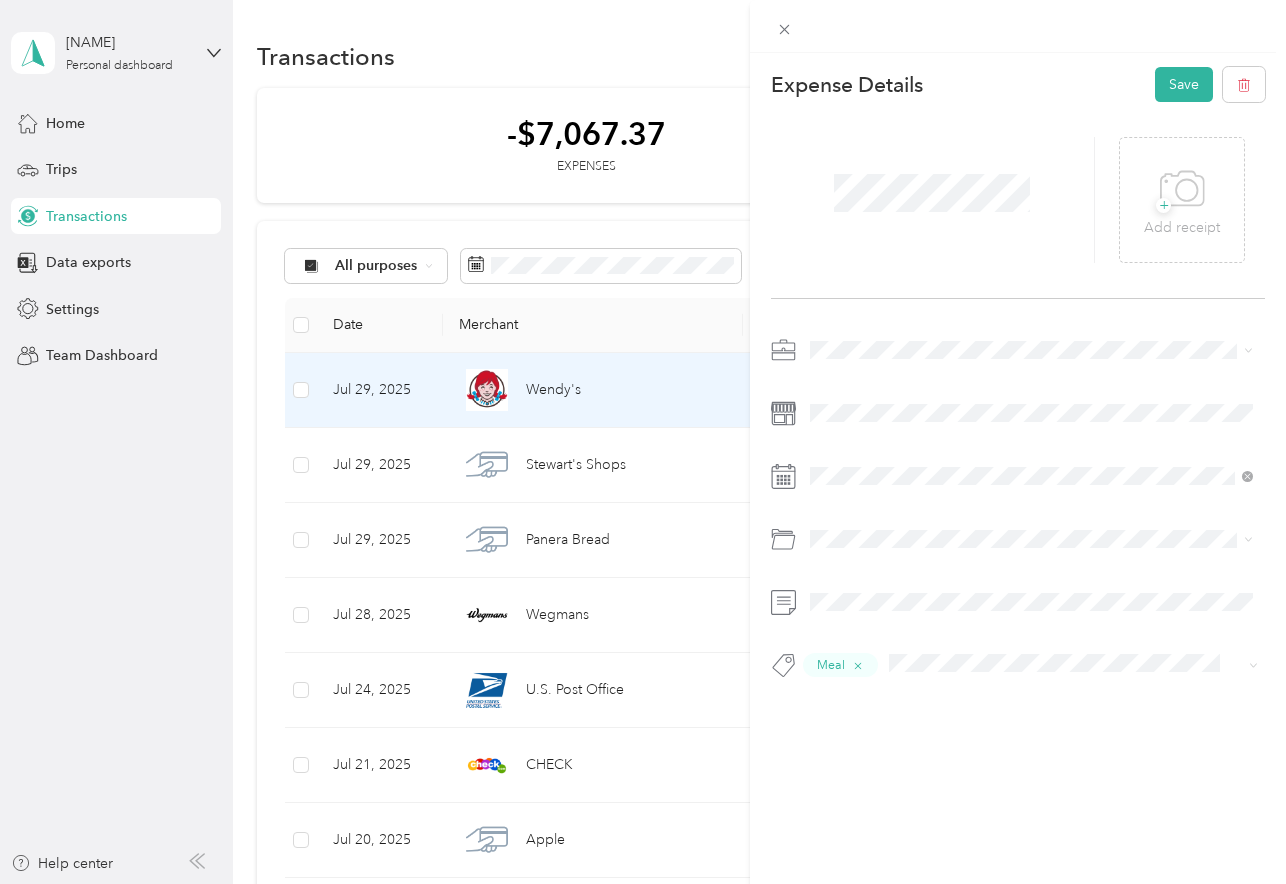click 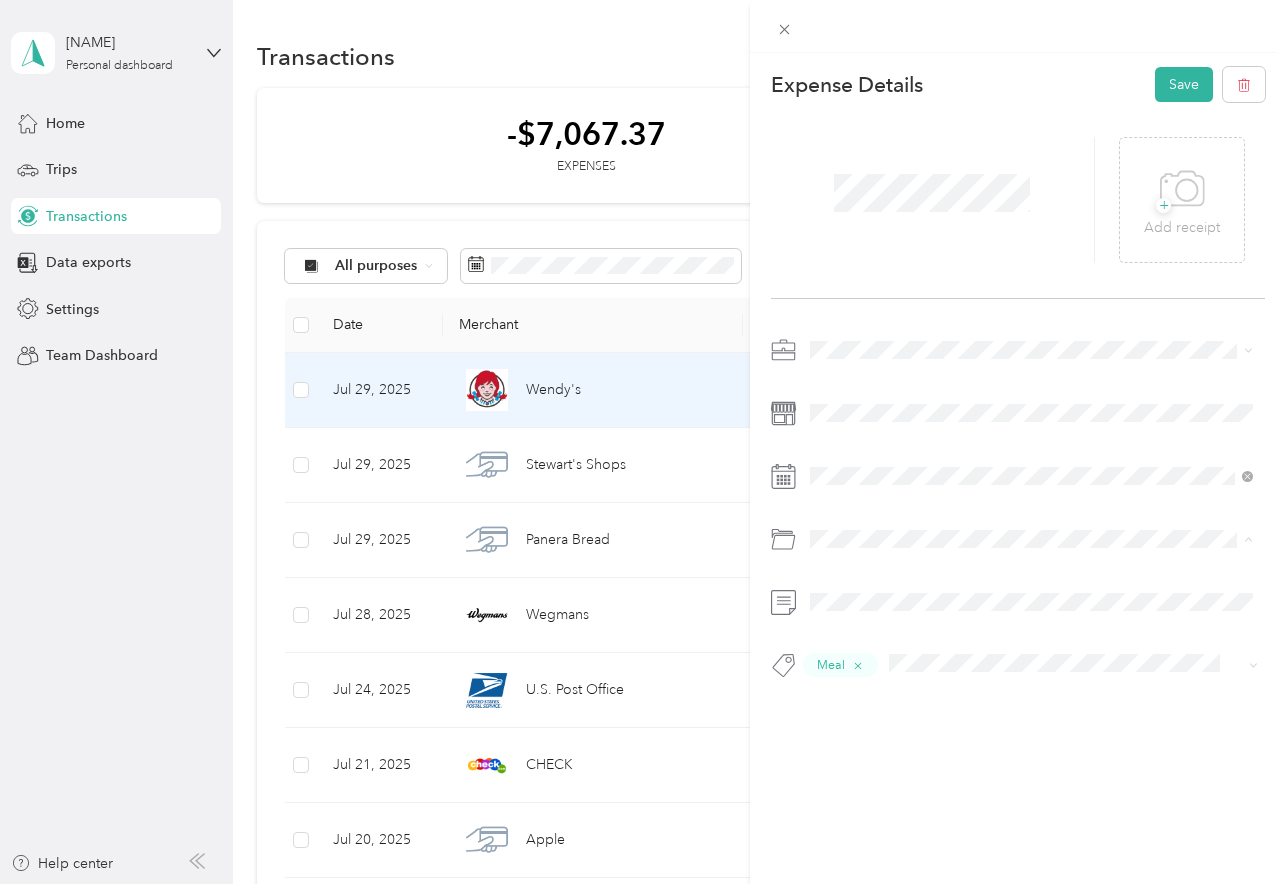 click on "This  expense  cannot be edited because it is either under review, approved, or paid. Contact your Team Manager to edit it.  Expense Details Save + Add receipt Meal" at bounding box center [1018, 495] 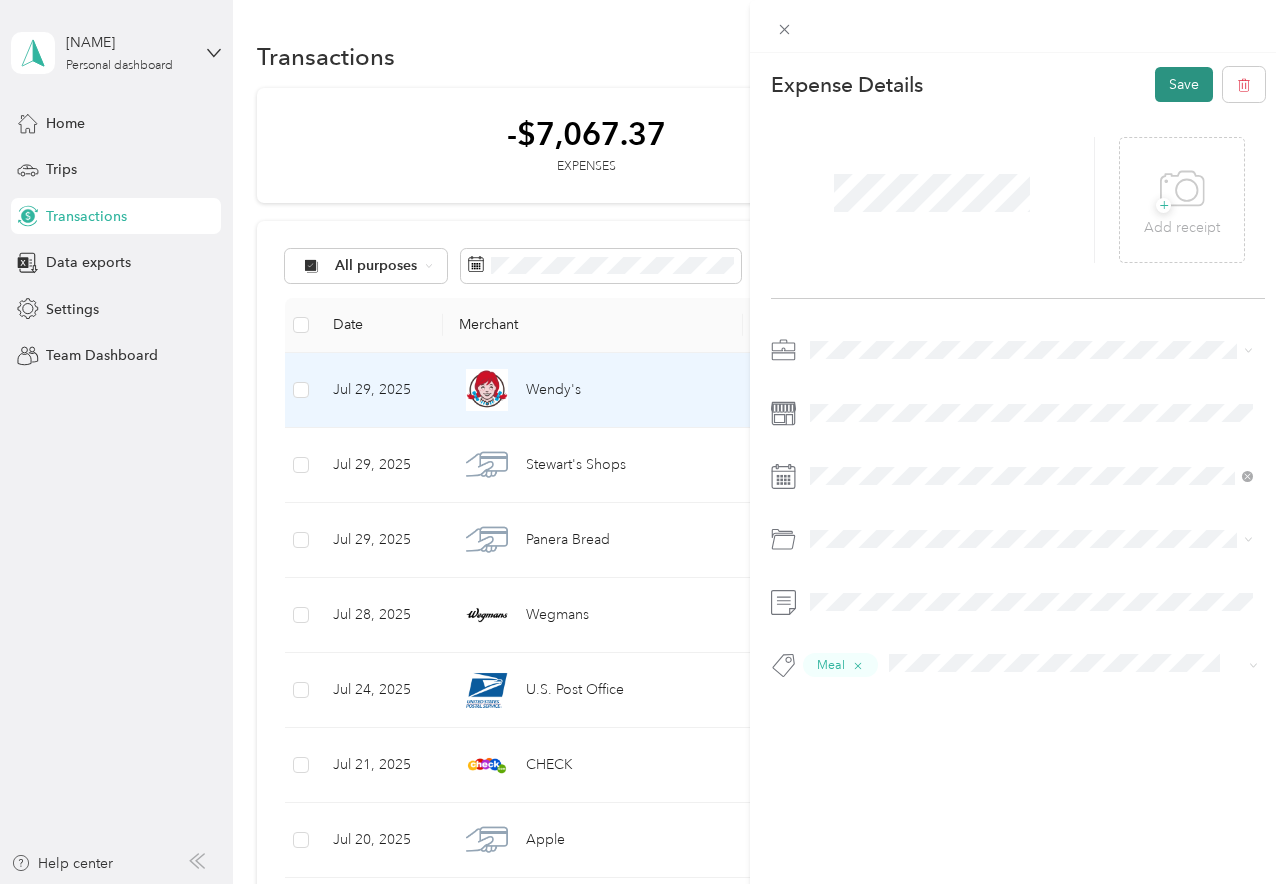 click on "Save" at bounding box center (1184, 84) 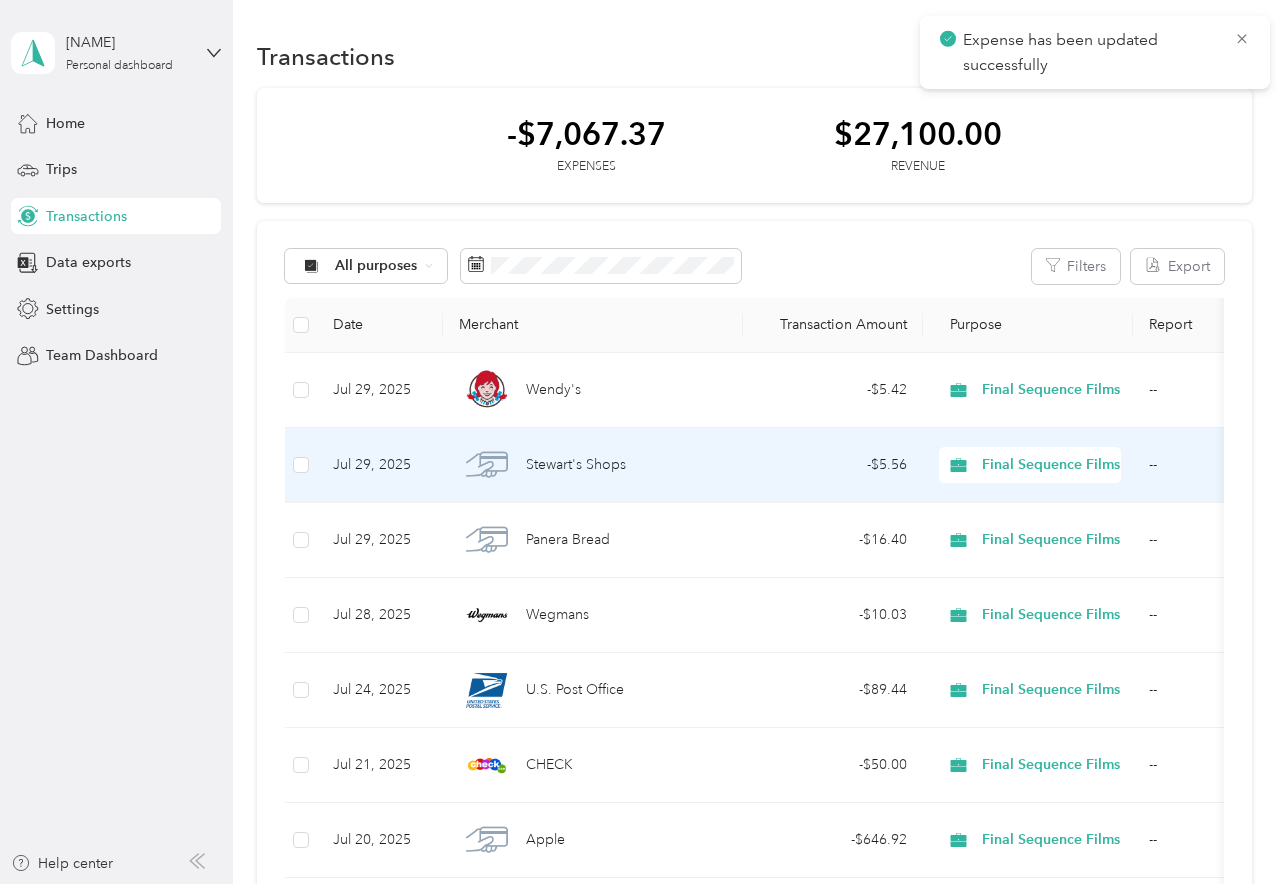 click on "Stewart's Shops" at bounding box center (593, 465) 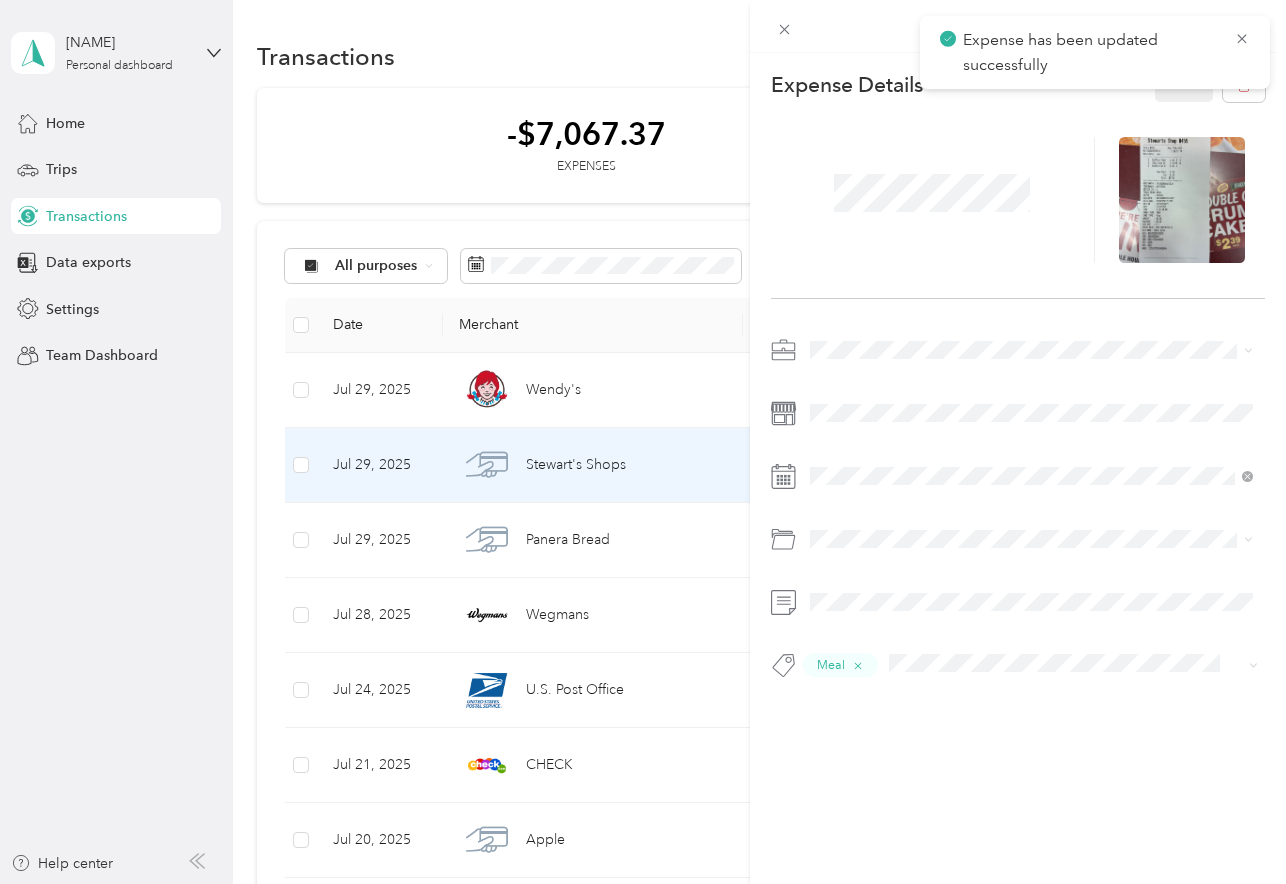 click on "This  expense  cannot be edited because it is either under review, approved, or paid. Contact your Team Manager to edit it.  Expense Details Save Meal" at bounding box center [643, 442] 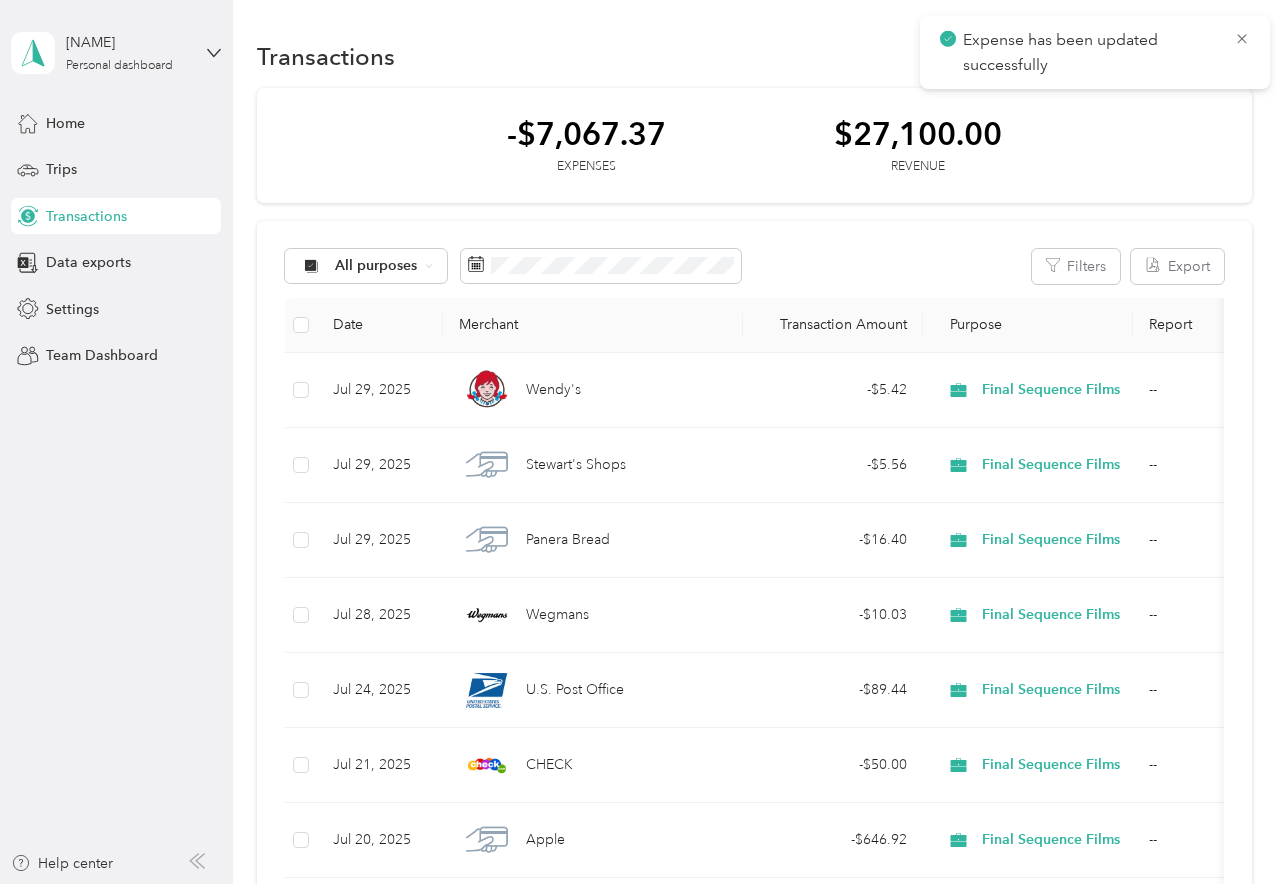 click on "Panera Bread" at bounding box center (593, 540) 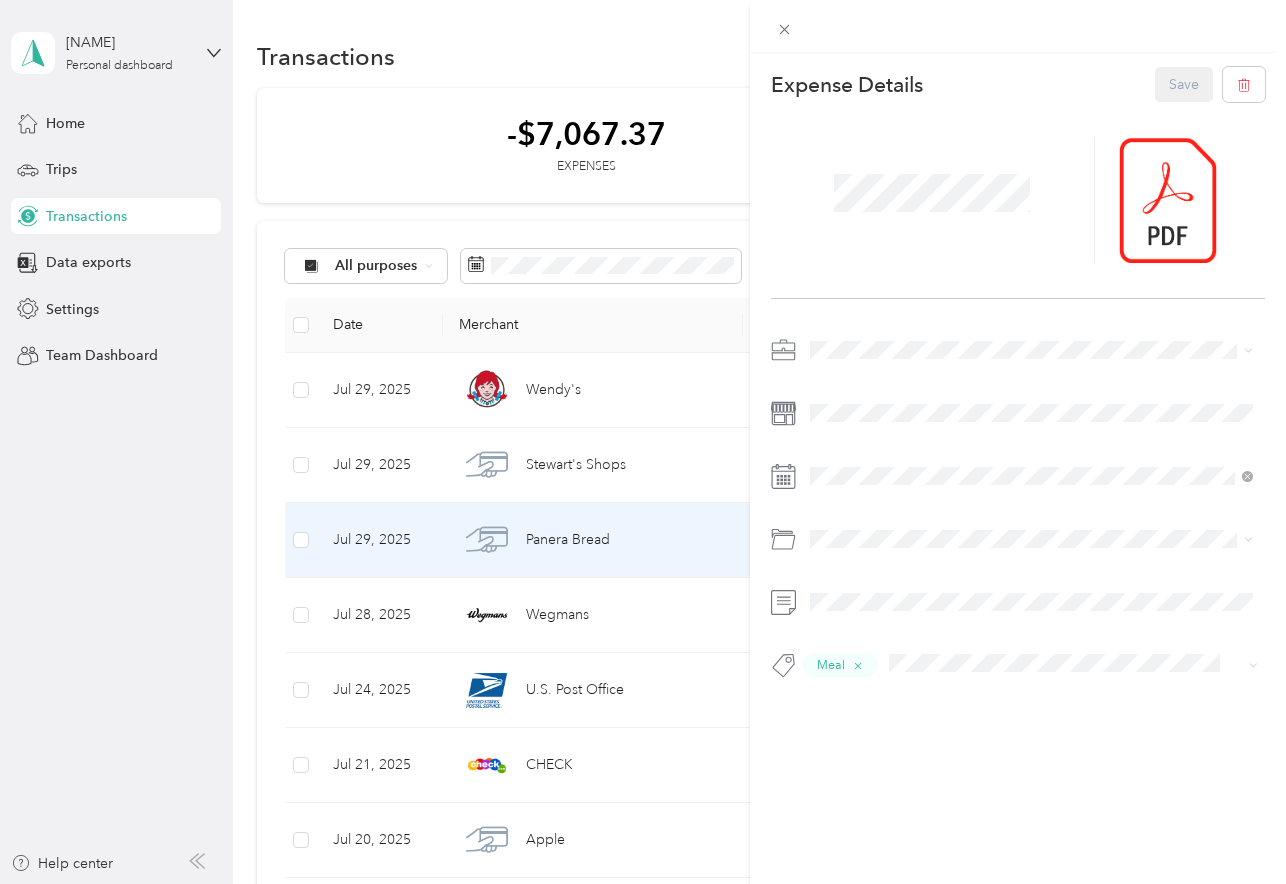 click on "This  expense  cannot be edited because it is either under review, approved, or paid. Contact your Team Manager to edit it.  Expense Details Save Meal" at bounding box center [643, 442] 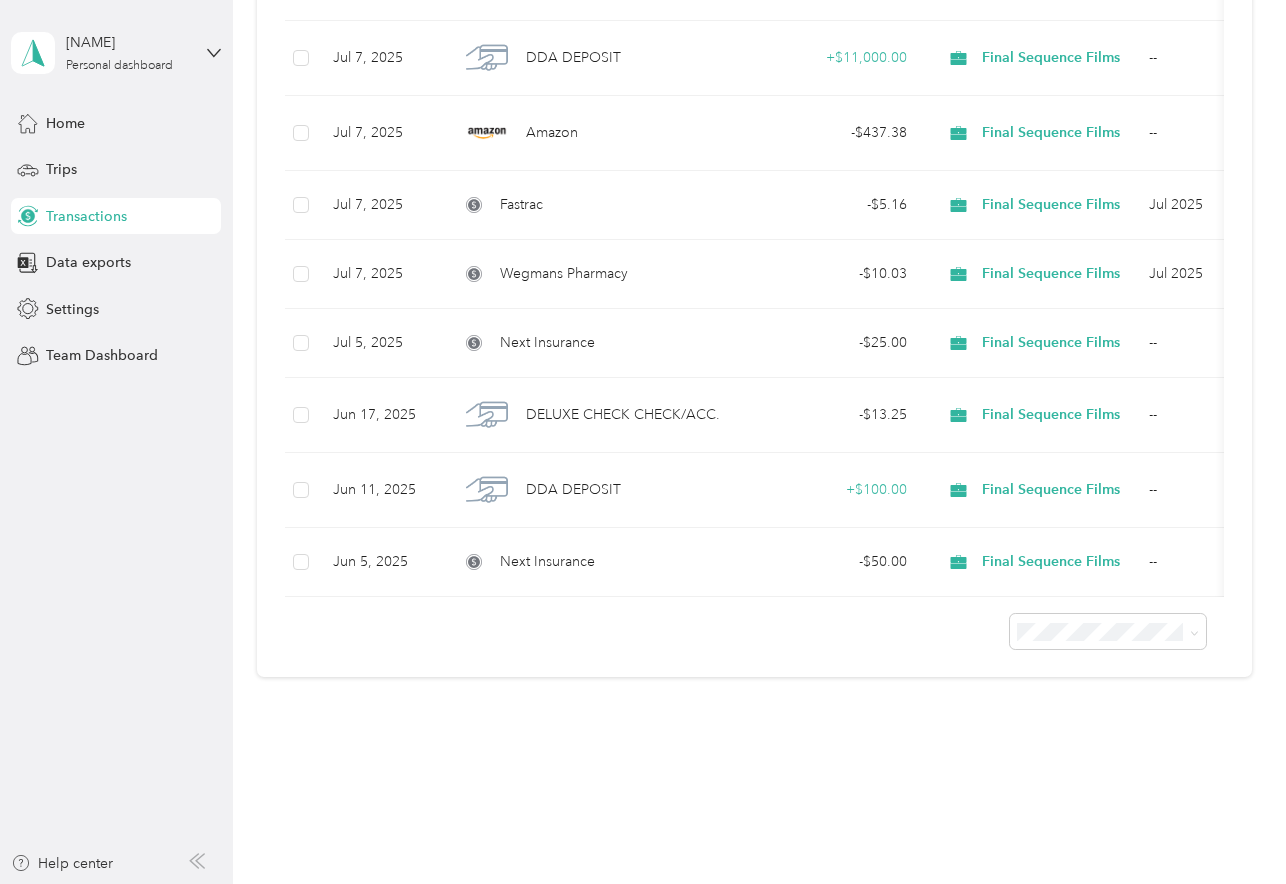 scroll, scrollTop: 0, scrollLeft: 0, axis: both 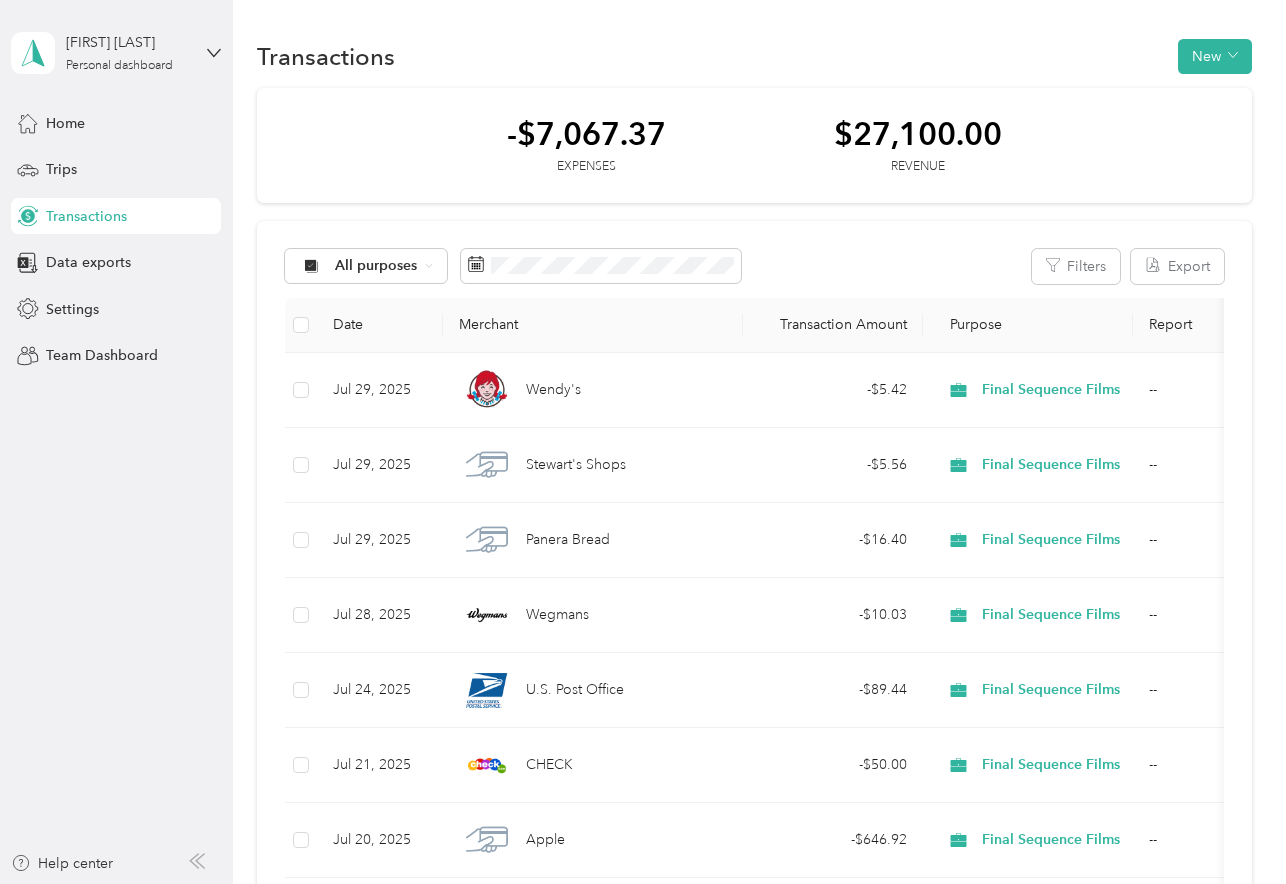 click on "All purposes Filters Export Date Merchant Transaction Amount Purpose Report             Jul 29, 2025 Wendy's -  $5.42 Final Sequence Films -- Jul 29, 2025 Stewart's Shops -  $5.56 Final Sequence Films -- Jul 29, 2025 Panera Bread -  $16.40 Final Sequence Films -- Jul 28, 2025 Wegmans -  $10.03 Final Sequence Films -- Jul 24, 2025 U.S. Post Office -  $89.44 Final Sequence Films -- Jul 21, 2025 CHECK -  $50.00 Final Sequence Films -- Jul 20, 2025 Apple -  $646.92 Final Sequence Films -- Jul 18, 2025 Apple -  $105.19 Final Sequence Films -- Jul 18, 2025 RealTime Credit SENDER REF: Final Sequence +  $16,000.00 Final Sequence Films -- Jul 17, 2025 CHECK -  $1,200.00 Final Sequence Films -- Jul 17, 2025 CHECK -  $1,100.00 Final Sequence Films -- Jul 16, 2025 CHECK -  $1,100.00 Final Sequence Films -- Jul 16, 2025 Northwest Registered Agent -  $718.00 Final Sequence Films -- Jul 14, 2025 Everlance -  $107.99 Final Sequence Films -- Jul 13, 2025 Gearhead LLC -  $1,371.60 Final Sequence Films -- Jul 7, 2025 +" at bounding box center (754, 1172) 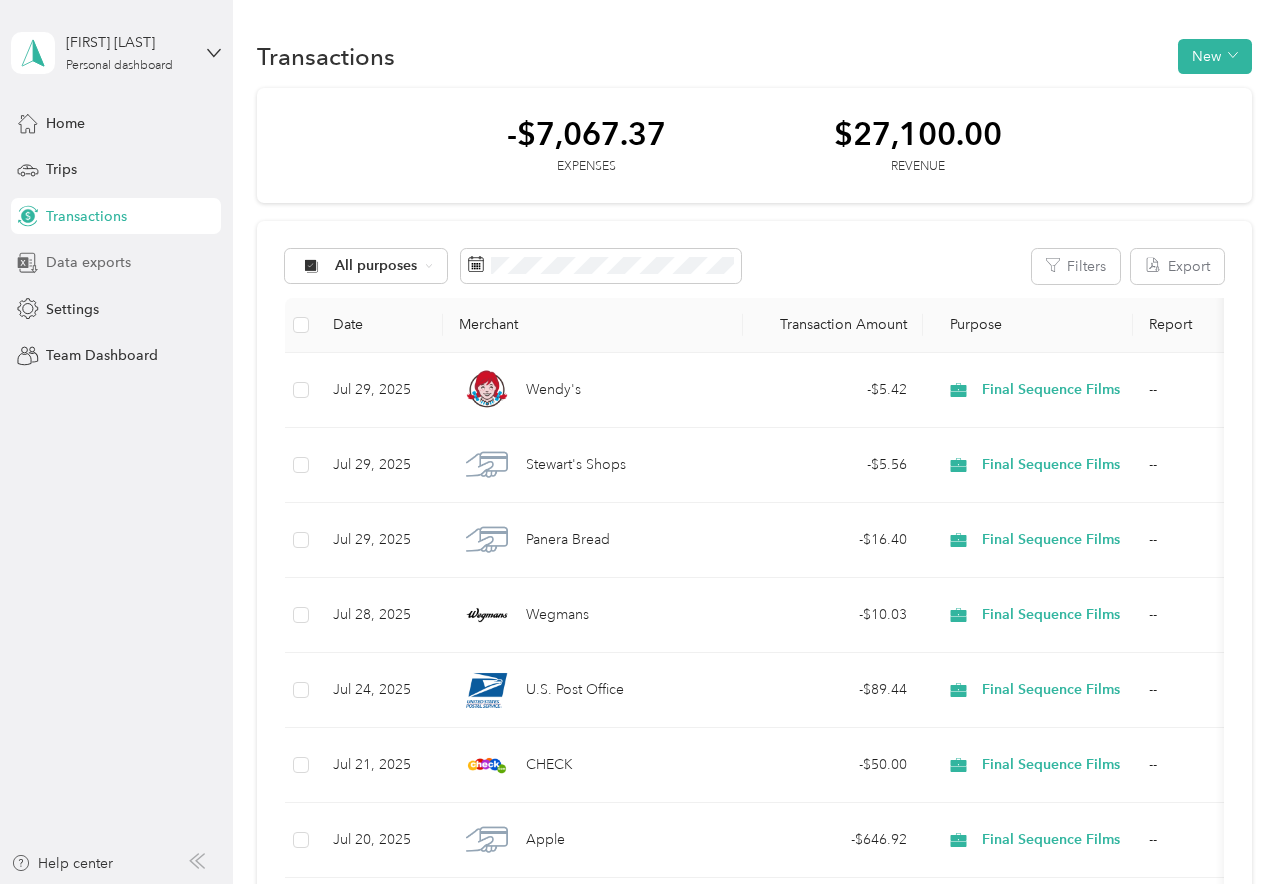 click on "Data exports" at bounding box center [88, 262] 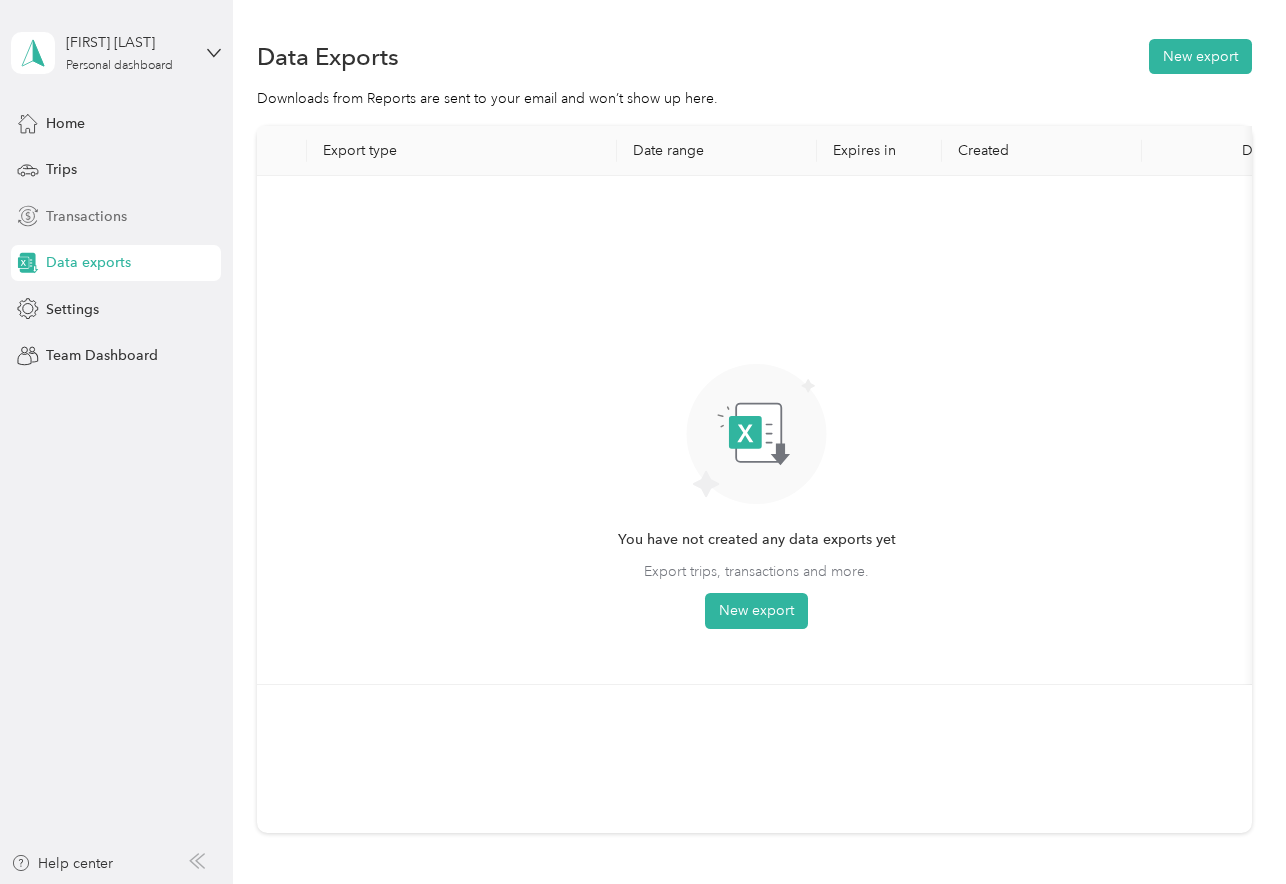 click on "Transactions" at bounding box center (86, 216) 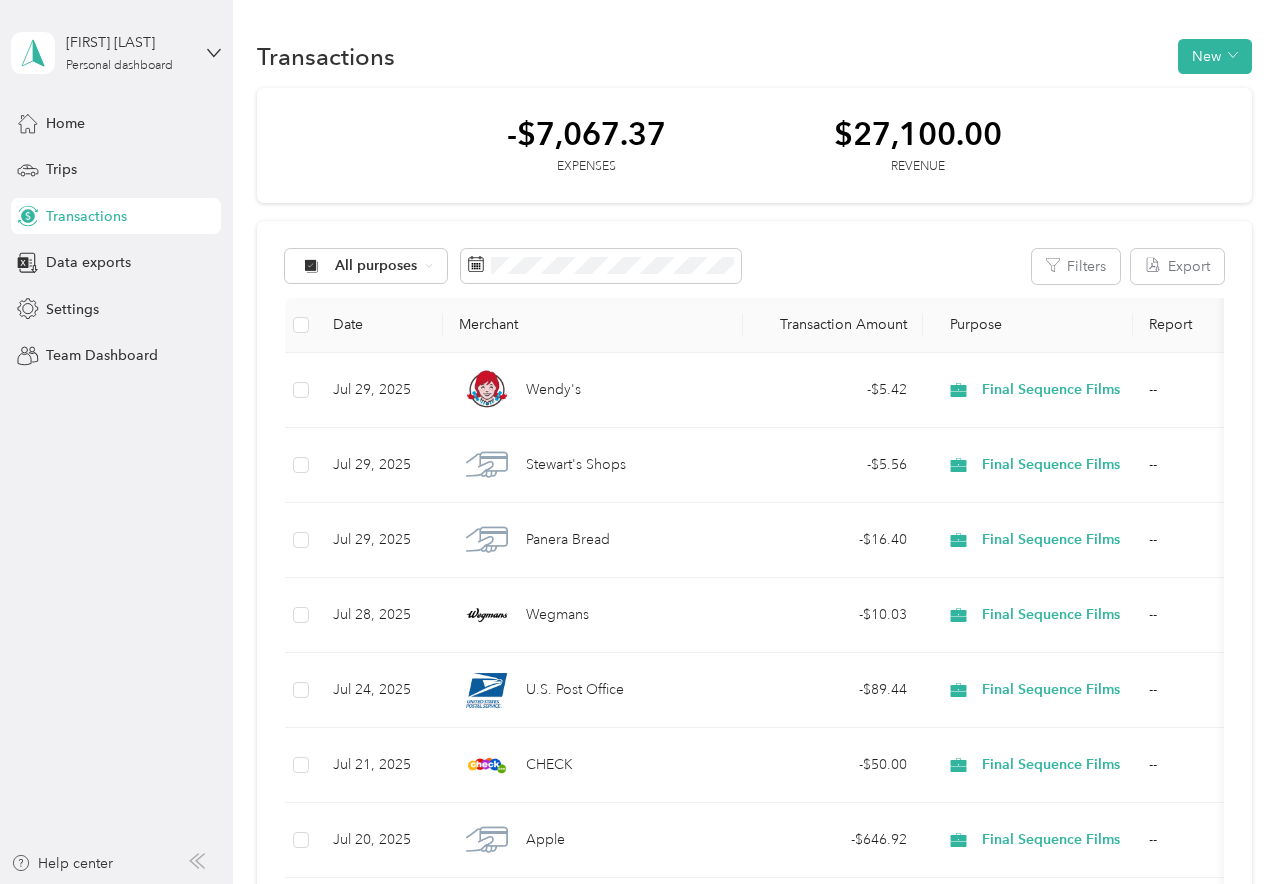 click on "All purposes Filters Export" at bounding box center (754, 266) 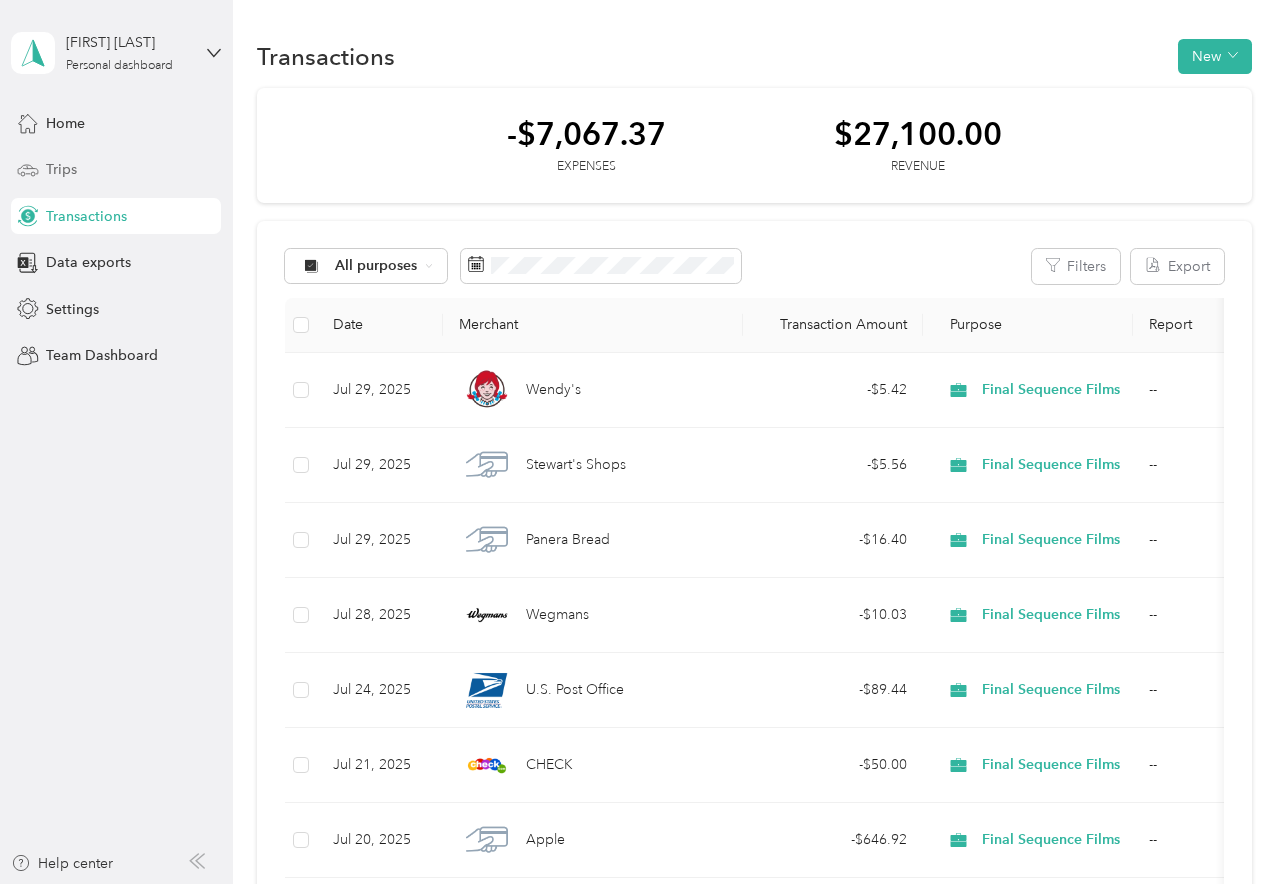 click on "Trips" at bounding box center (61, 169) 